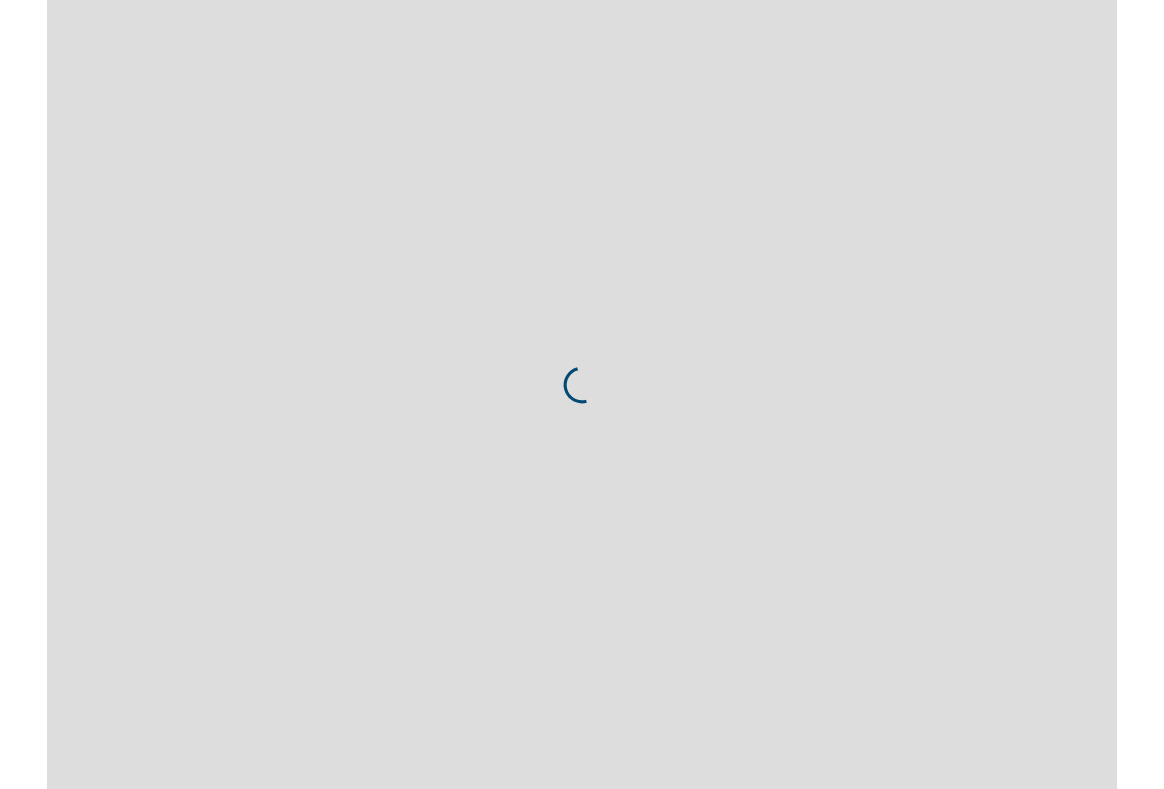 scroll, scrollTop: 0, scrollLeft: 0, axis: both 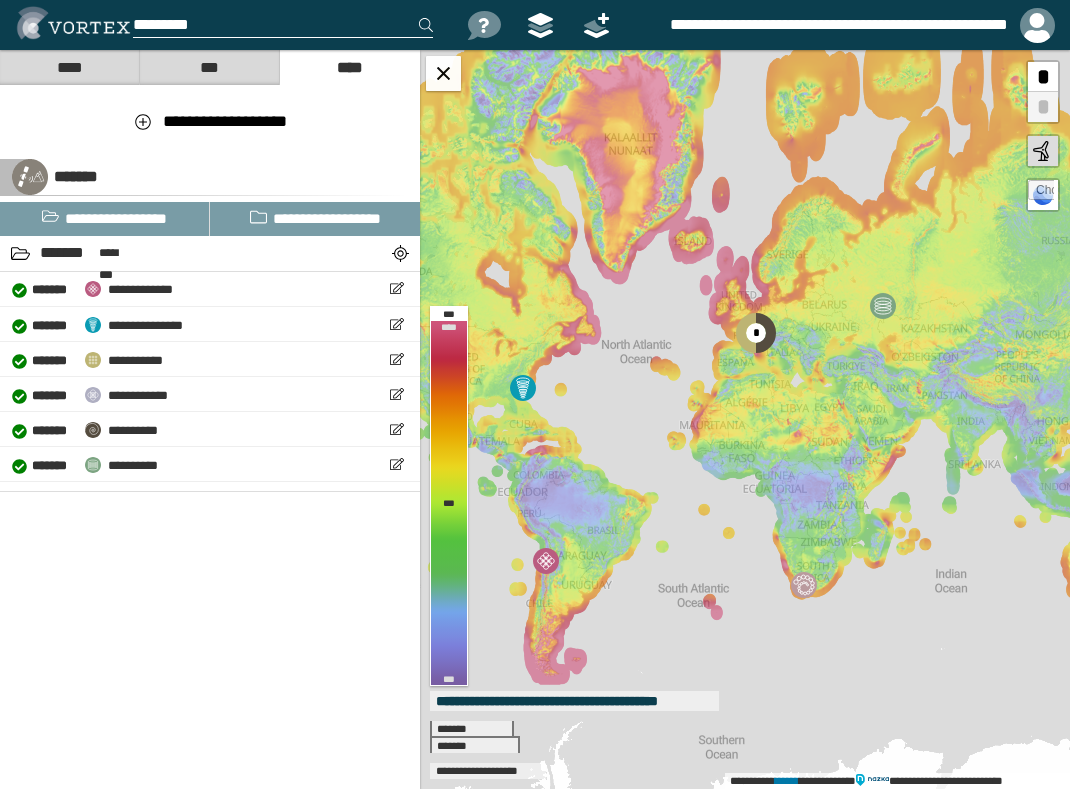 click at bounding box center (283, 25) 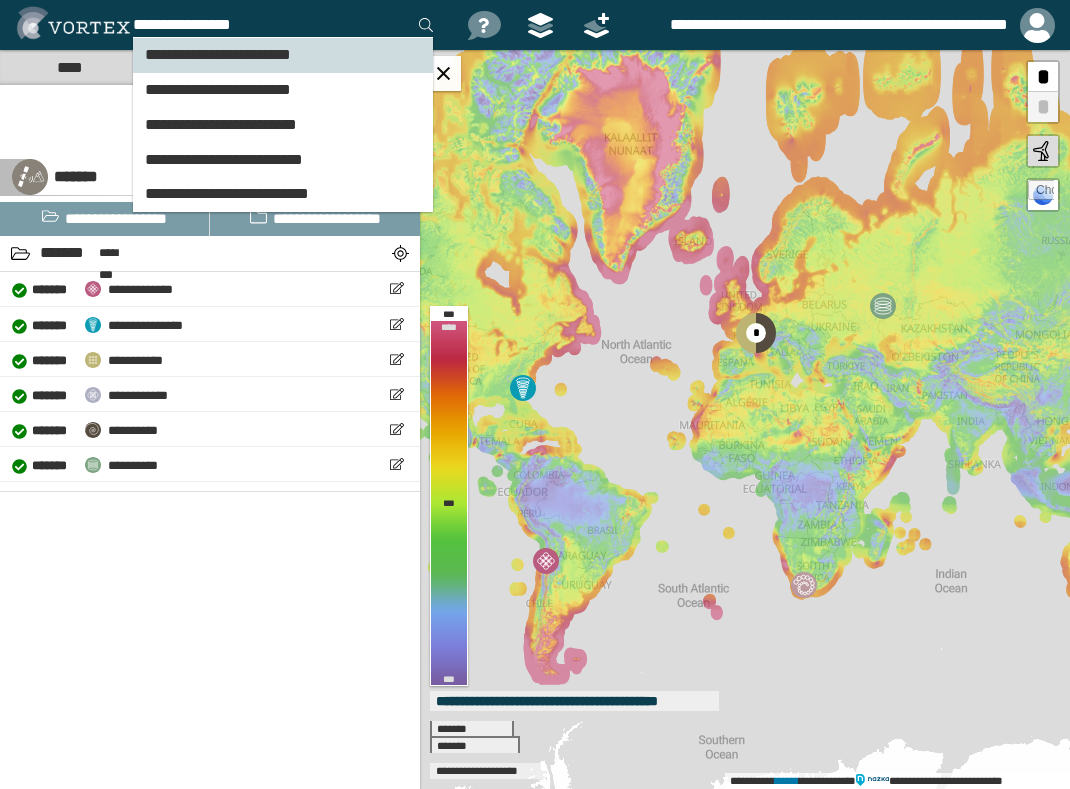 type on "**********" 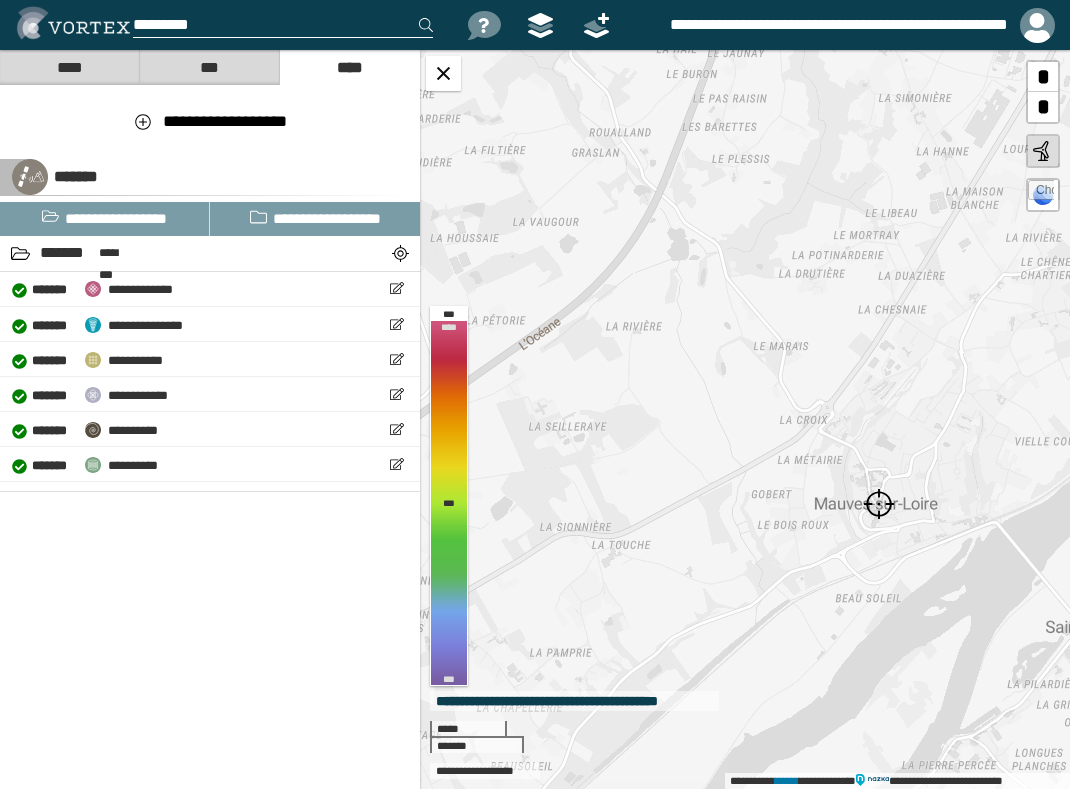 drag, startPoint x: 652, startPoint y: 378, endPoint x: 662, endPoint y: 379, distance: 10.049875 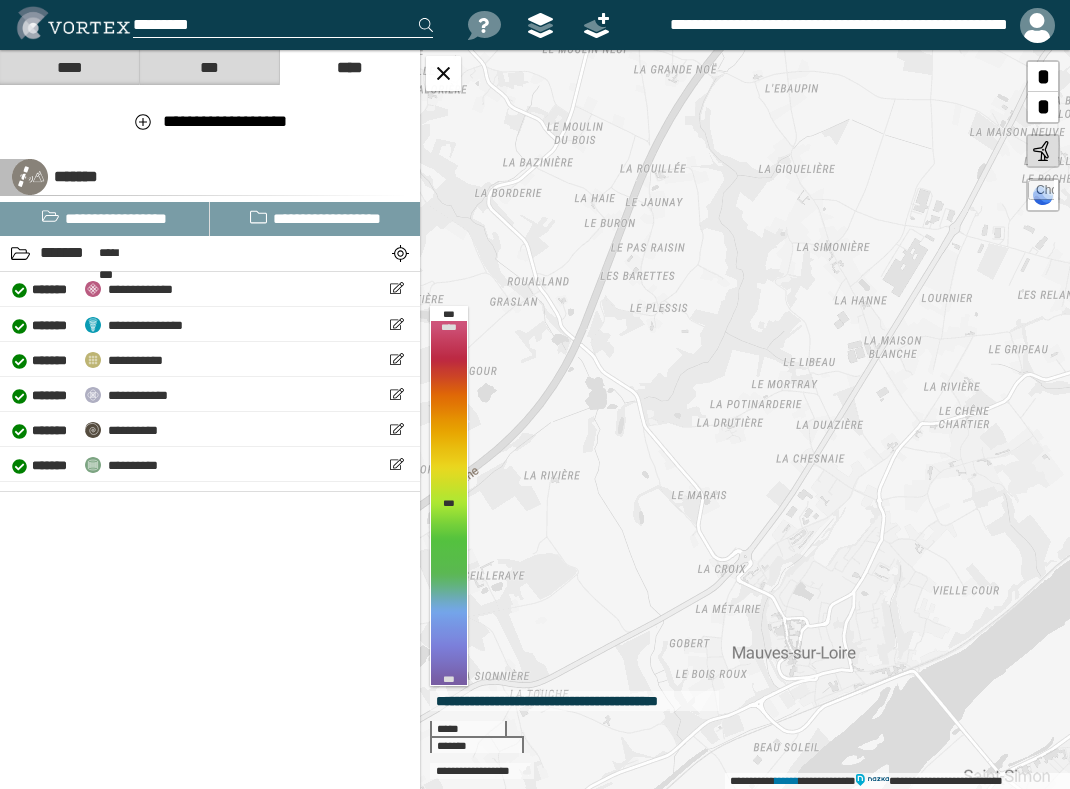 drag, startPoint x: 802, startPoint y: 189, endPoint x: 720, endPoint y: 341, distance: 172.70784 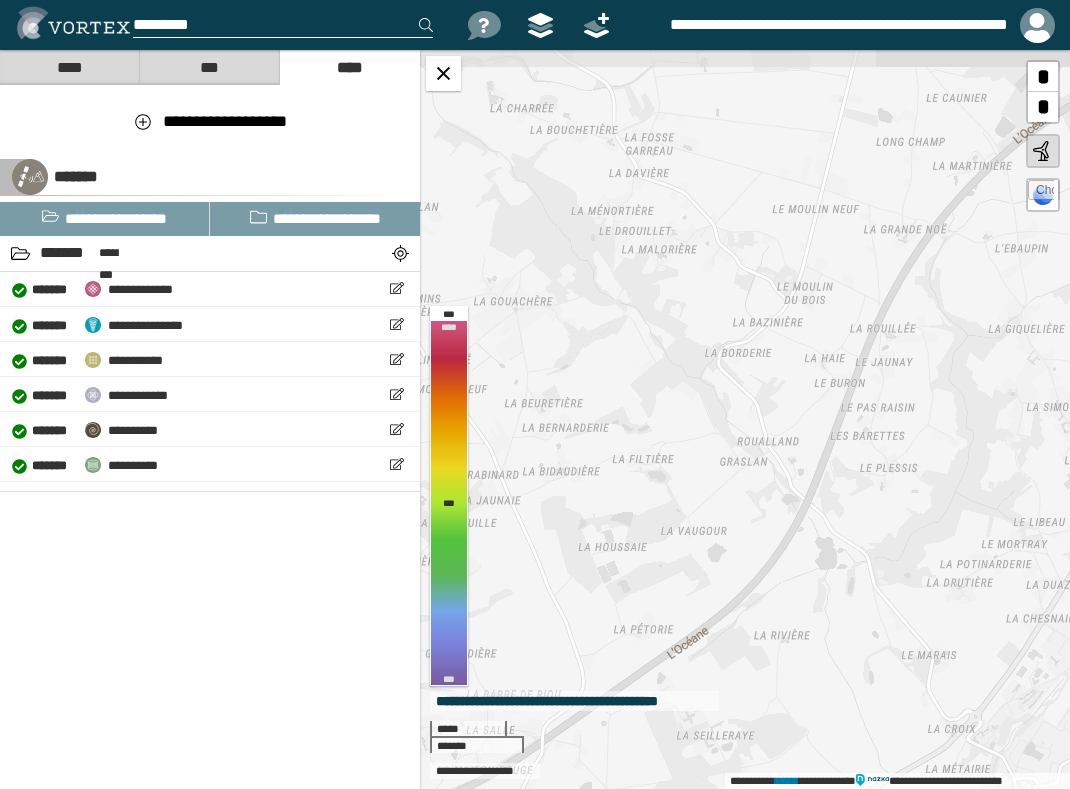 drag, startPoint x: 559, startPoint y: 234, endPoint x: 769, endPoint y: 448, distance: 299.82663 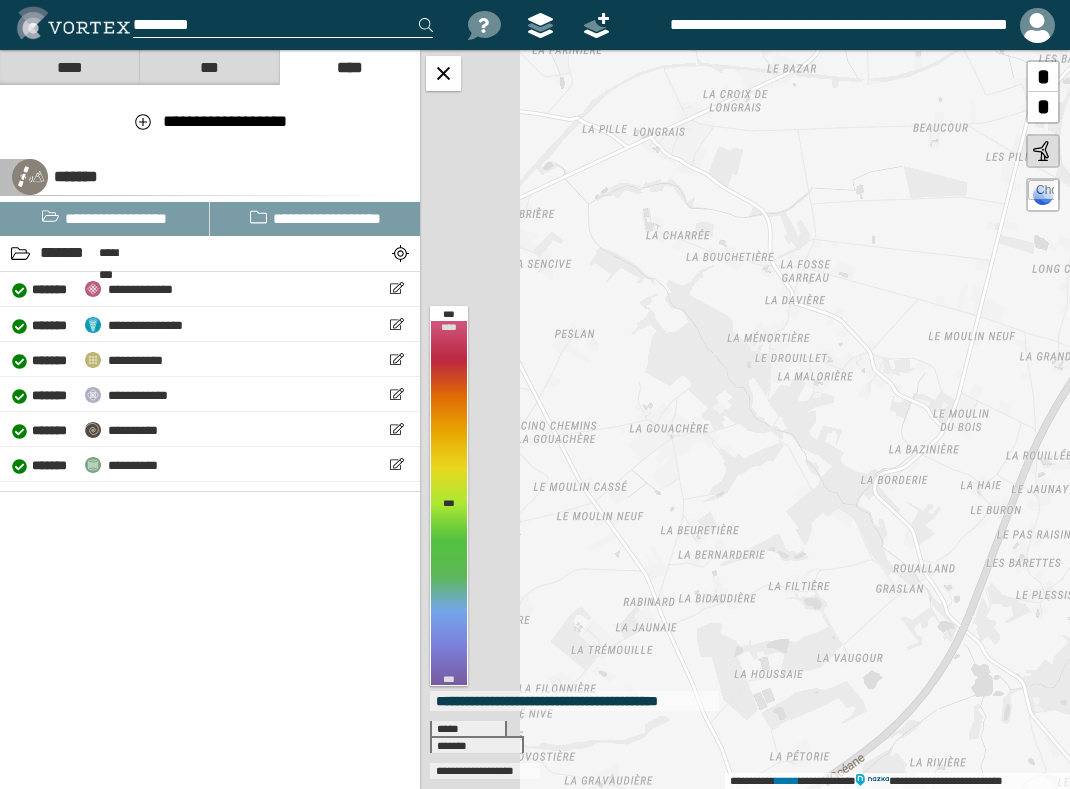 drag, startPoint x: 679, startPoint y: 300, endPoint x: 835, endPoint y: 427, distance: 201.15913 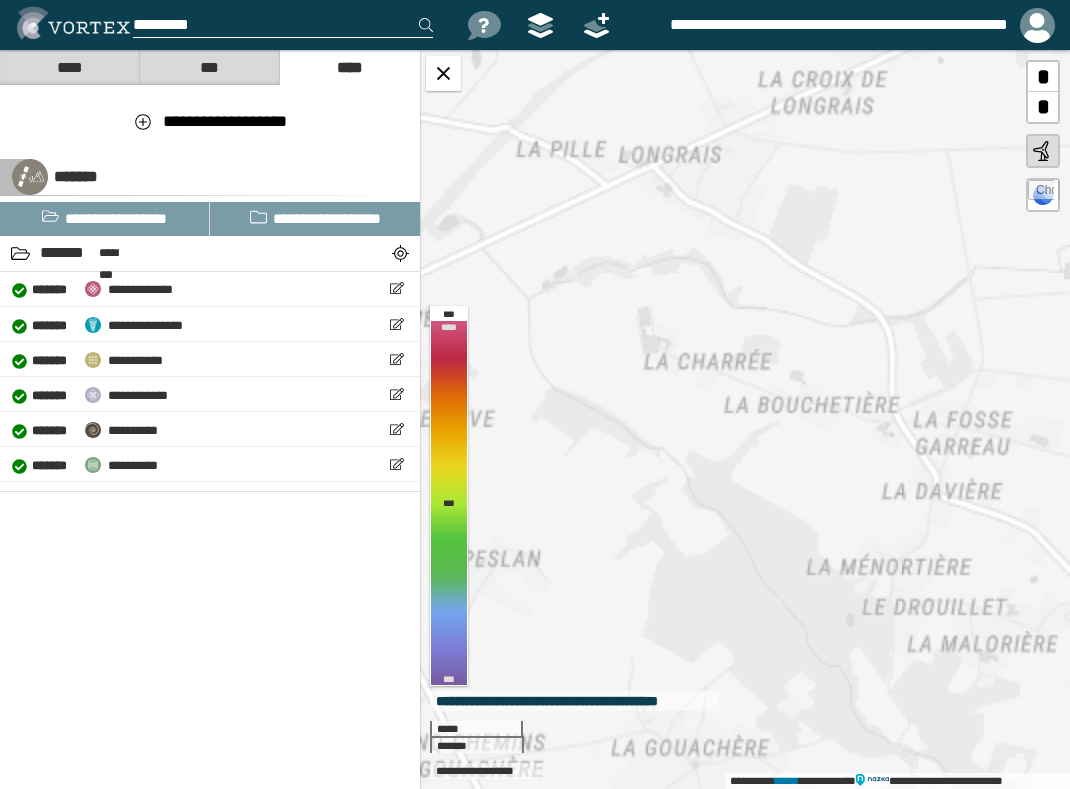 drag, startPoint x: 649, startPoint y: 206, endPoint x: 648, endPoint y: 283, distance: 77.00649 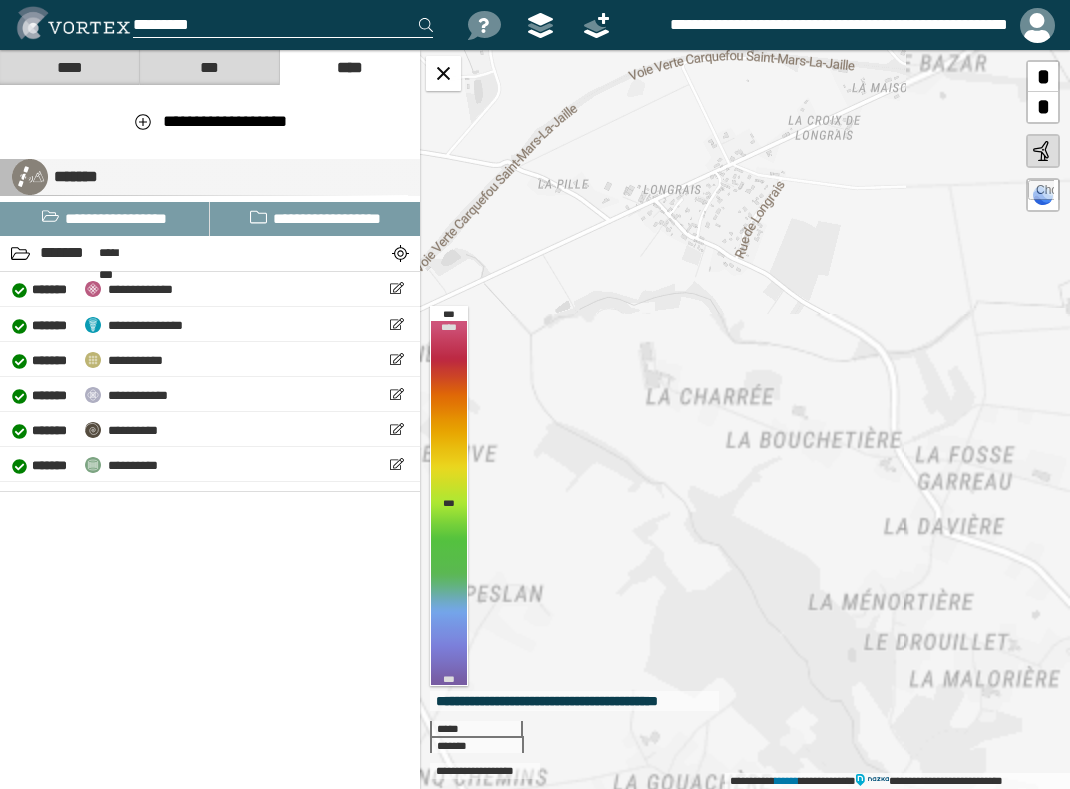 click on "*******" at bounding box center (210, 177) 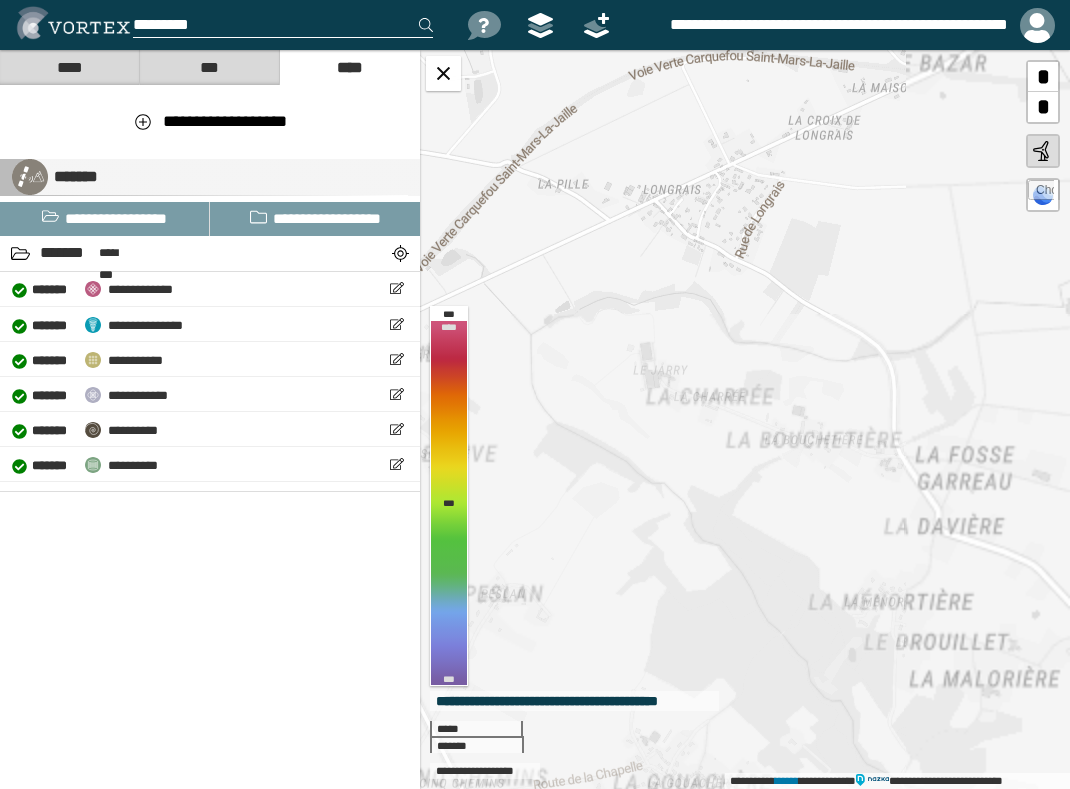 select on "**" 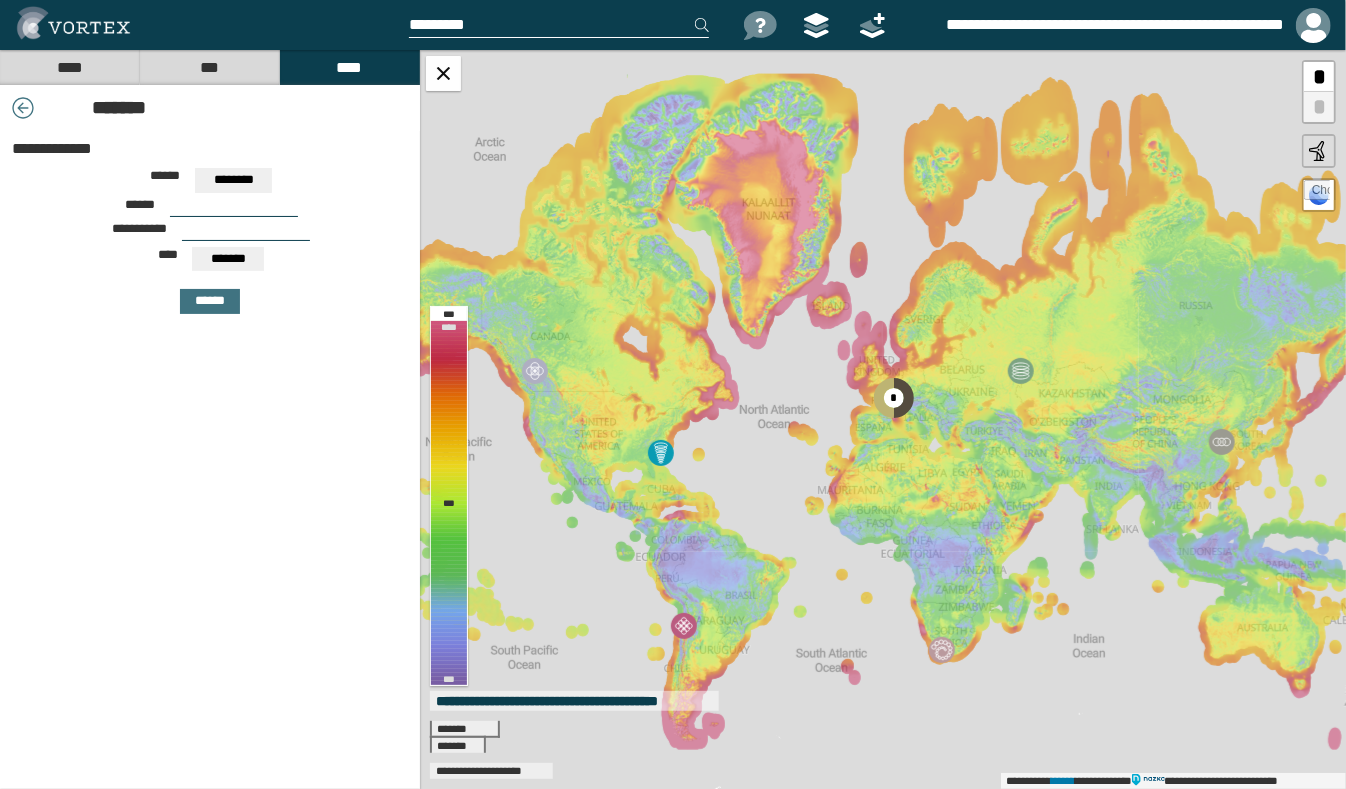 click at bounding box center [559, 25] 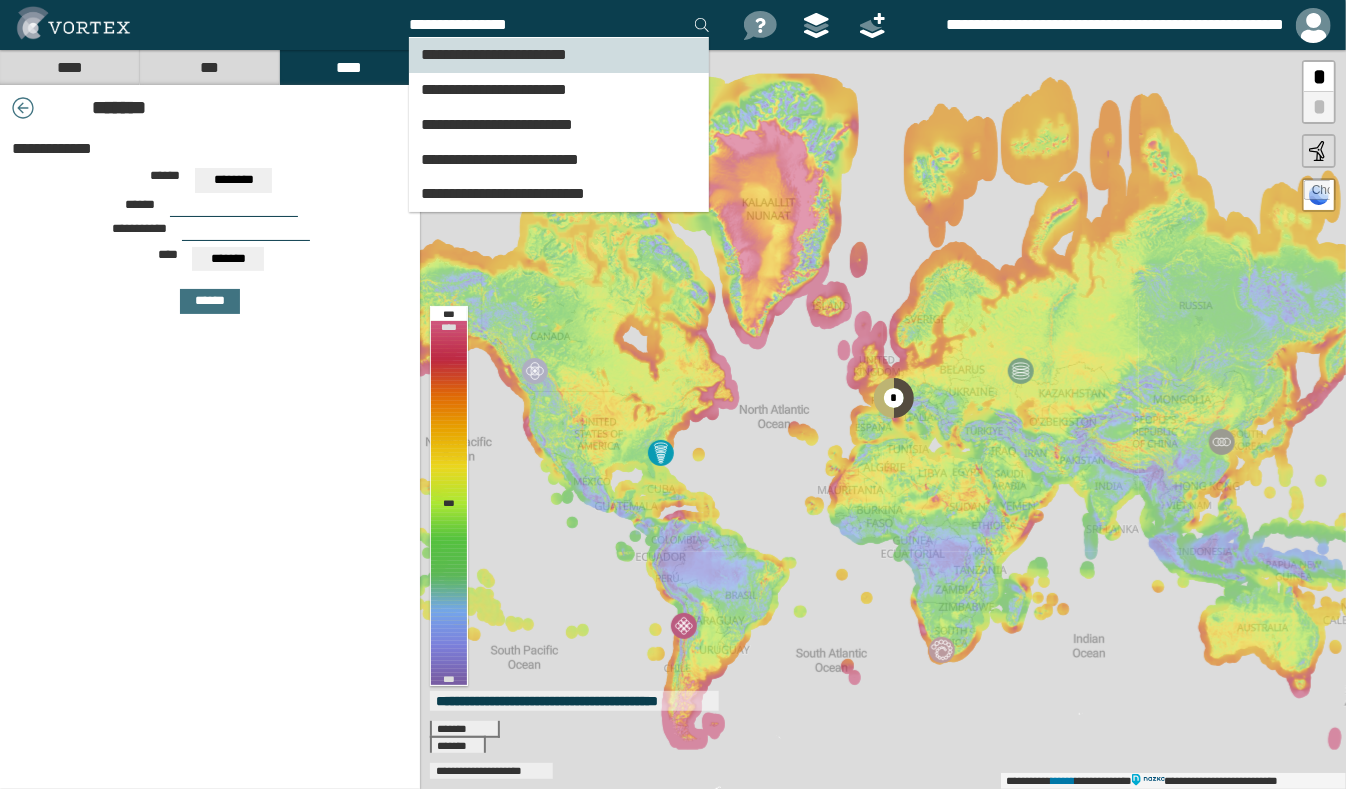 type on "**********" 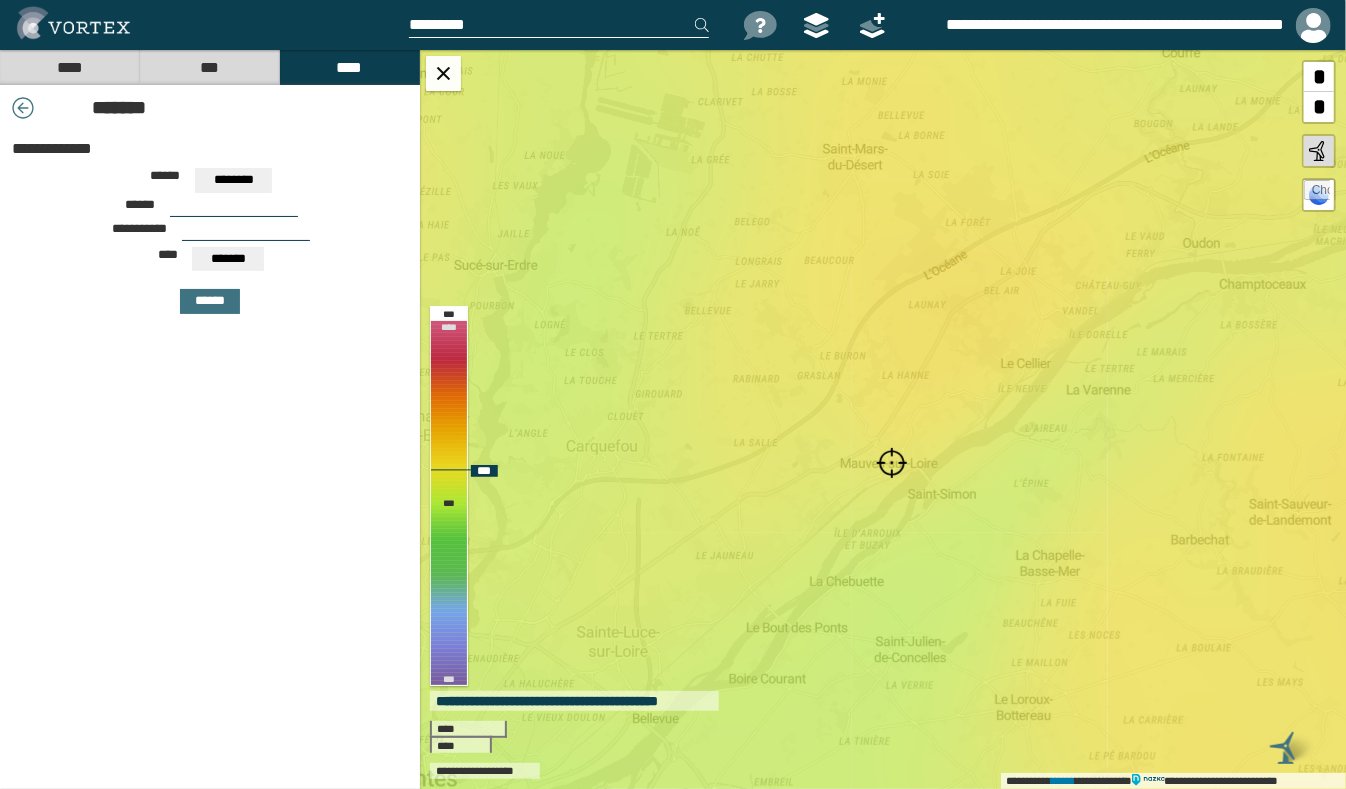 drag, startPoint x: 774, startPoint y: 202, endPoint x: 784, endPoint y: 277, distance: 75.66373 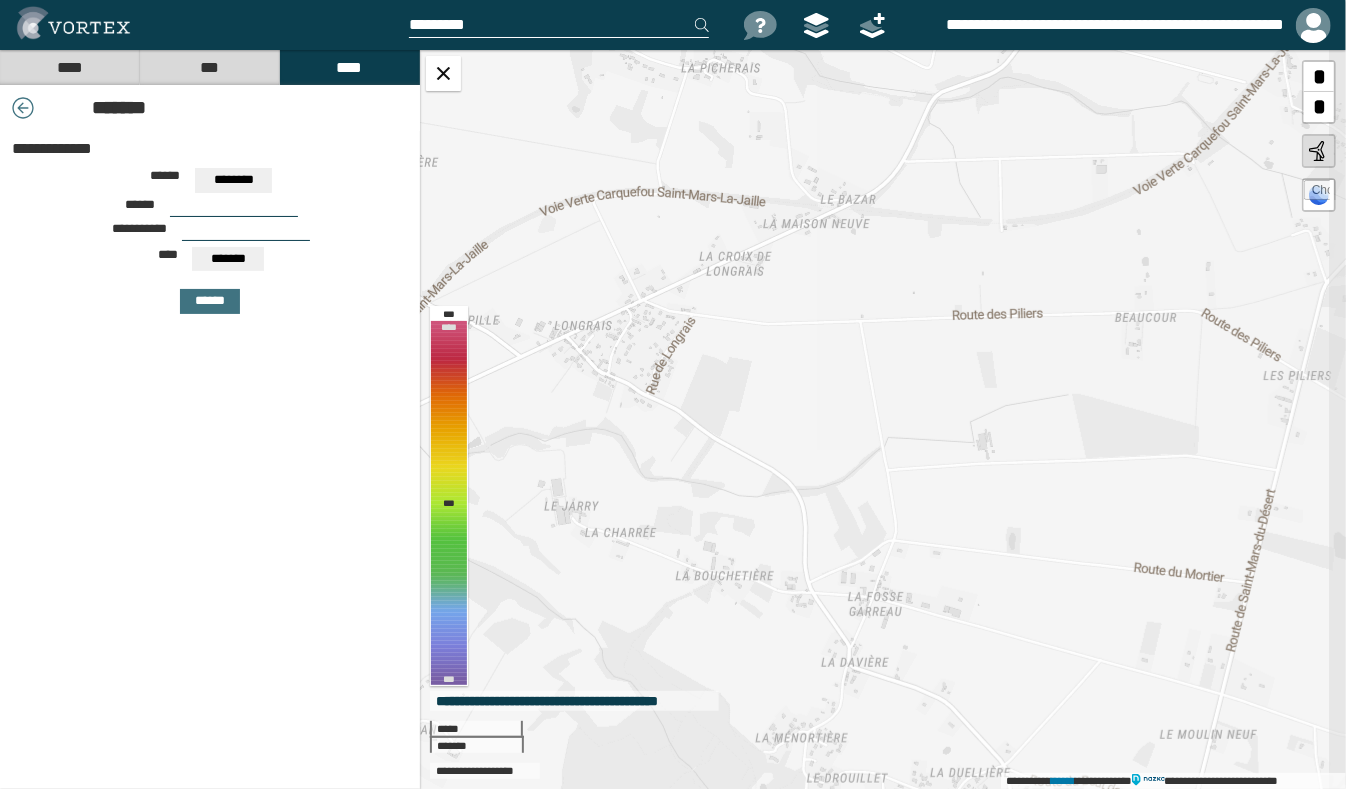 drag, startPoint x: 692, startPoint y: 331, endPoint x: 585, endPoint y: 378, distance: 116.86745 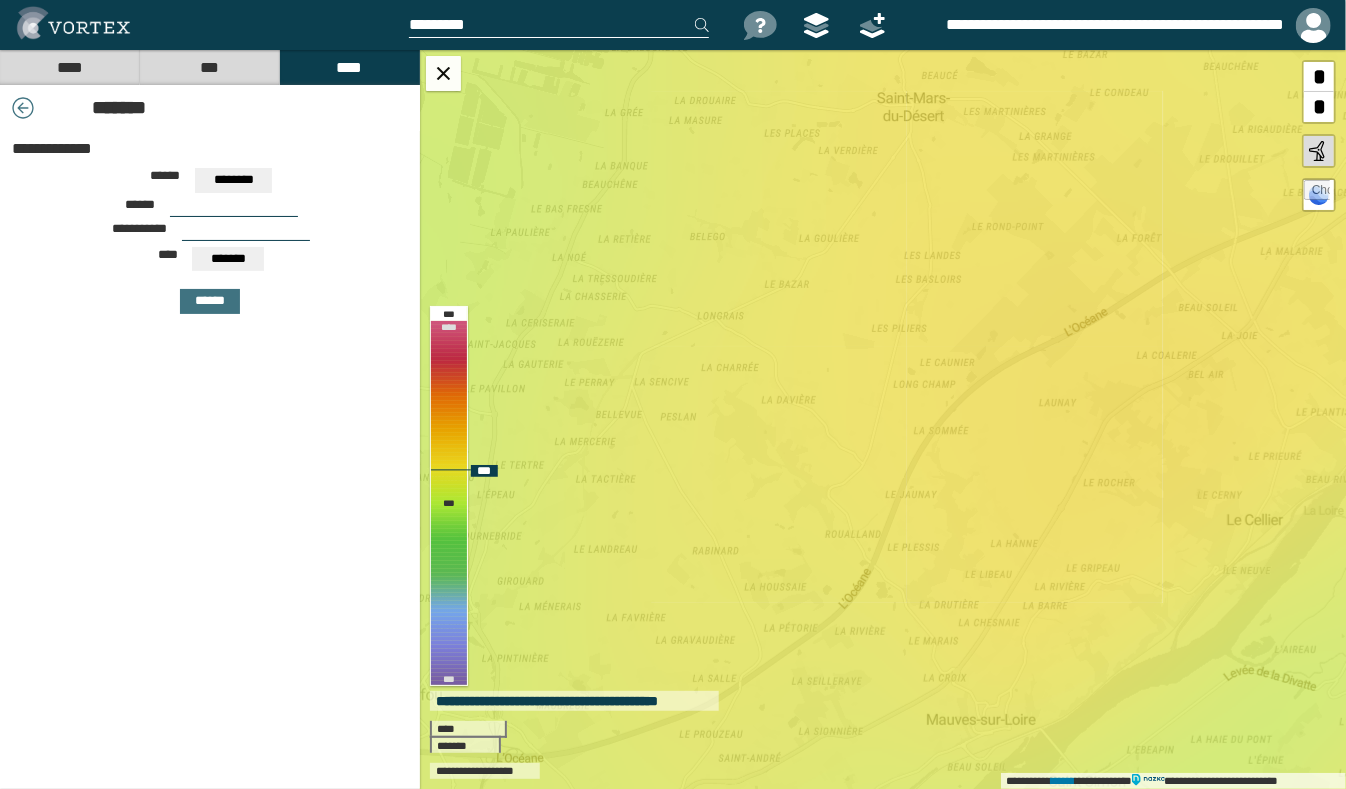 click on "**********" at bounding box center (883, 419) 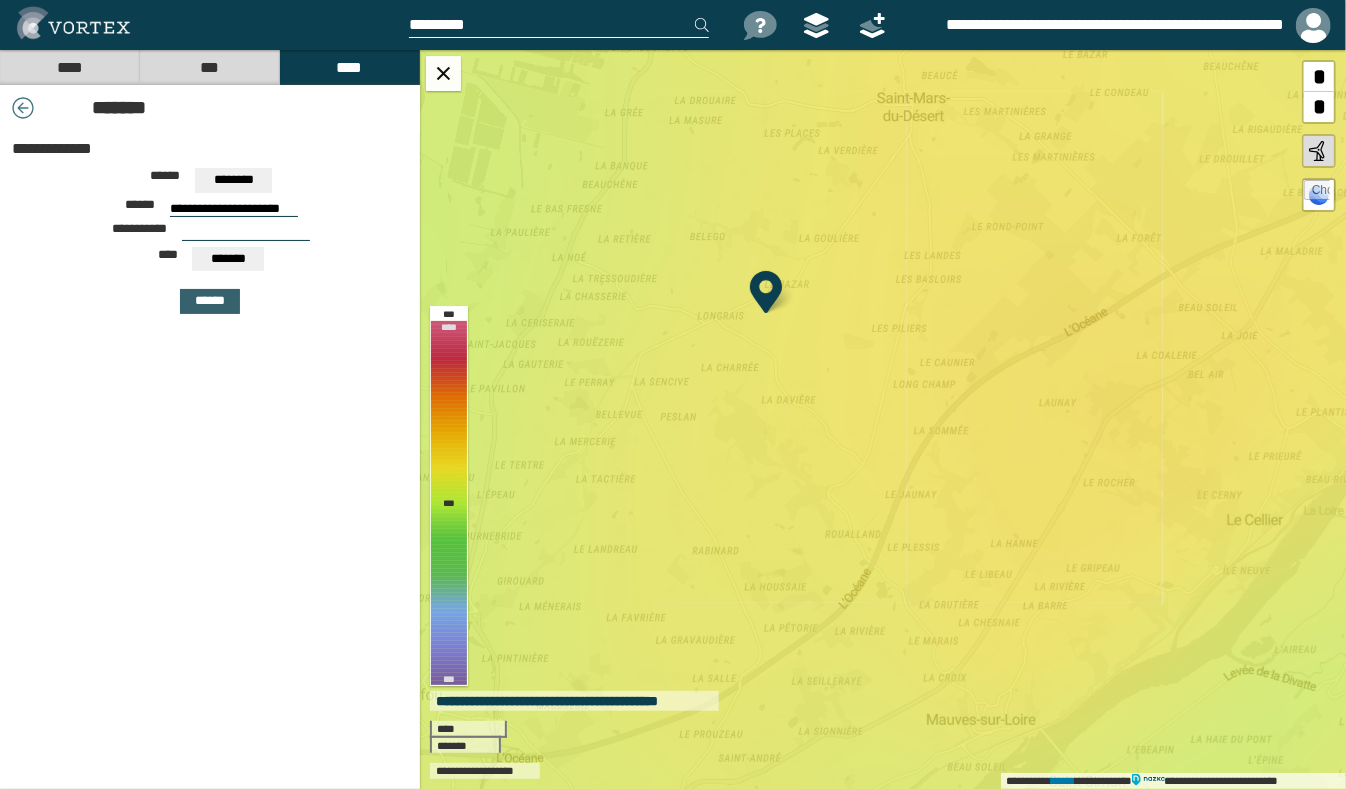 click on "******" at bounding box center (210, 301) 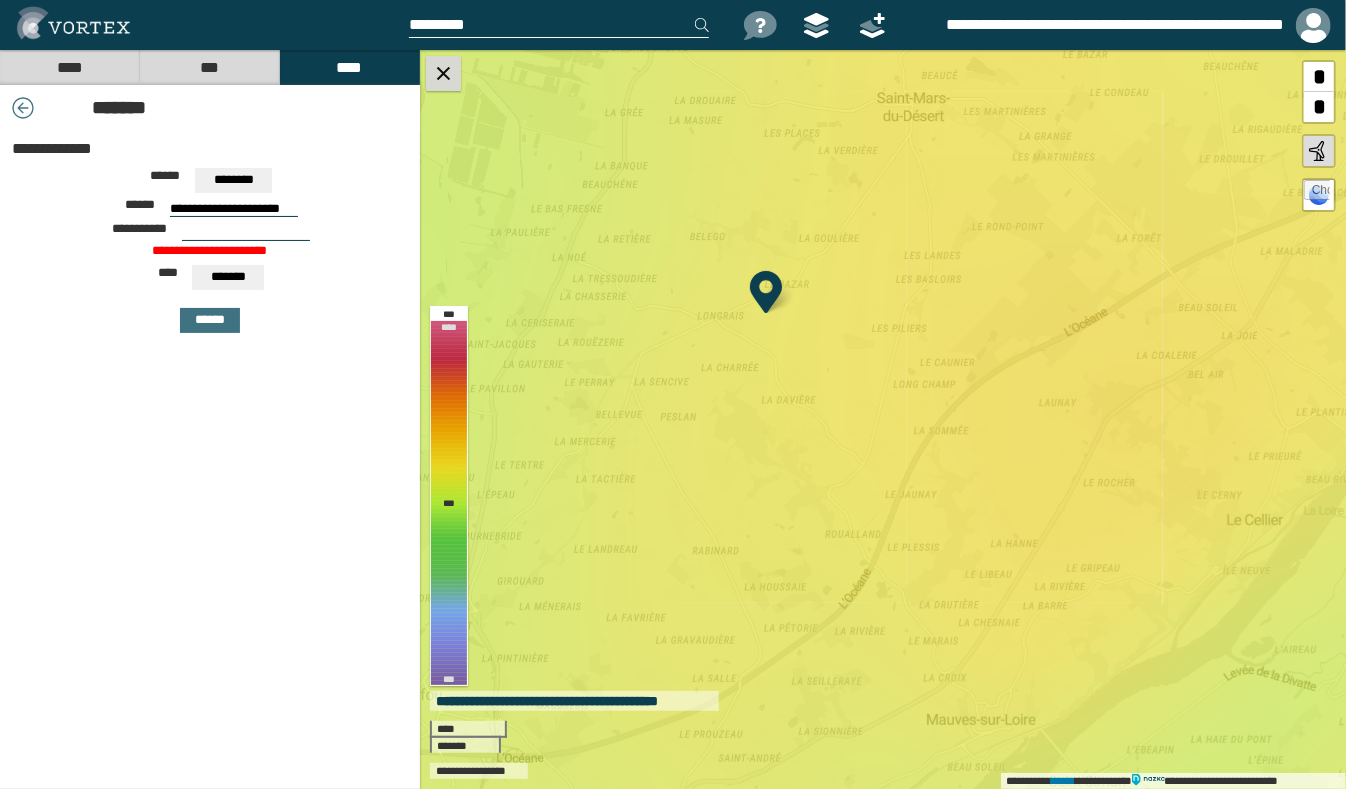 click at bounding box center [443, 73] 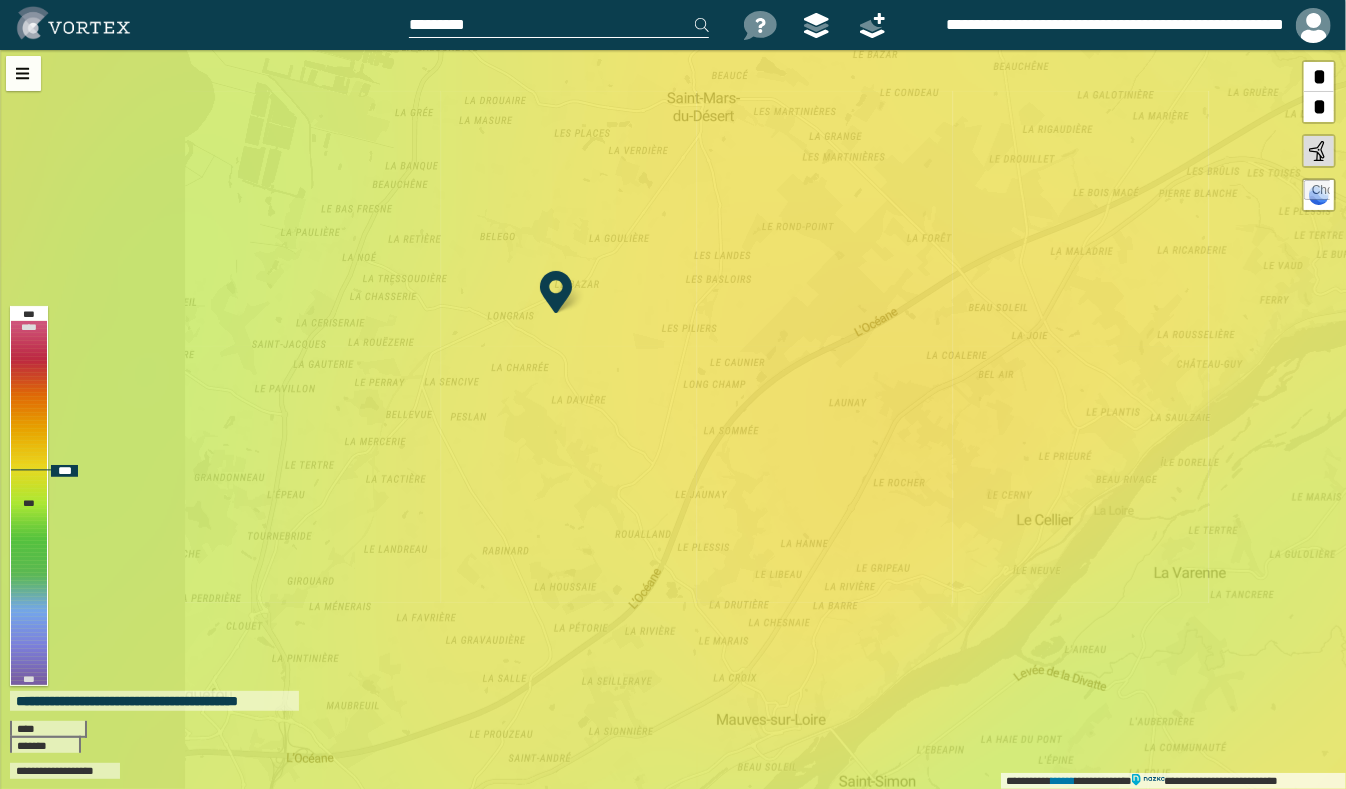 click at bounding box center (556, 292) 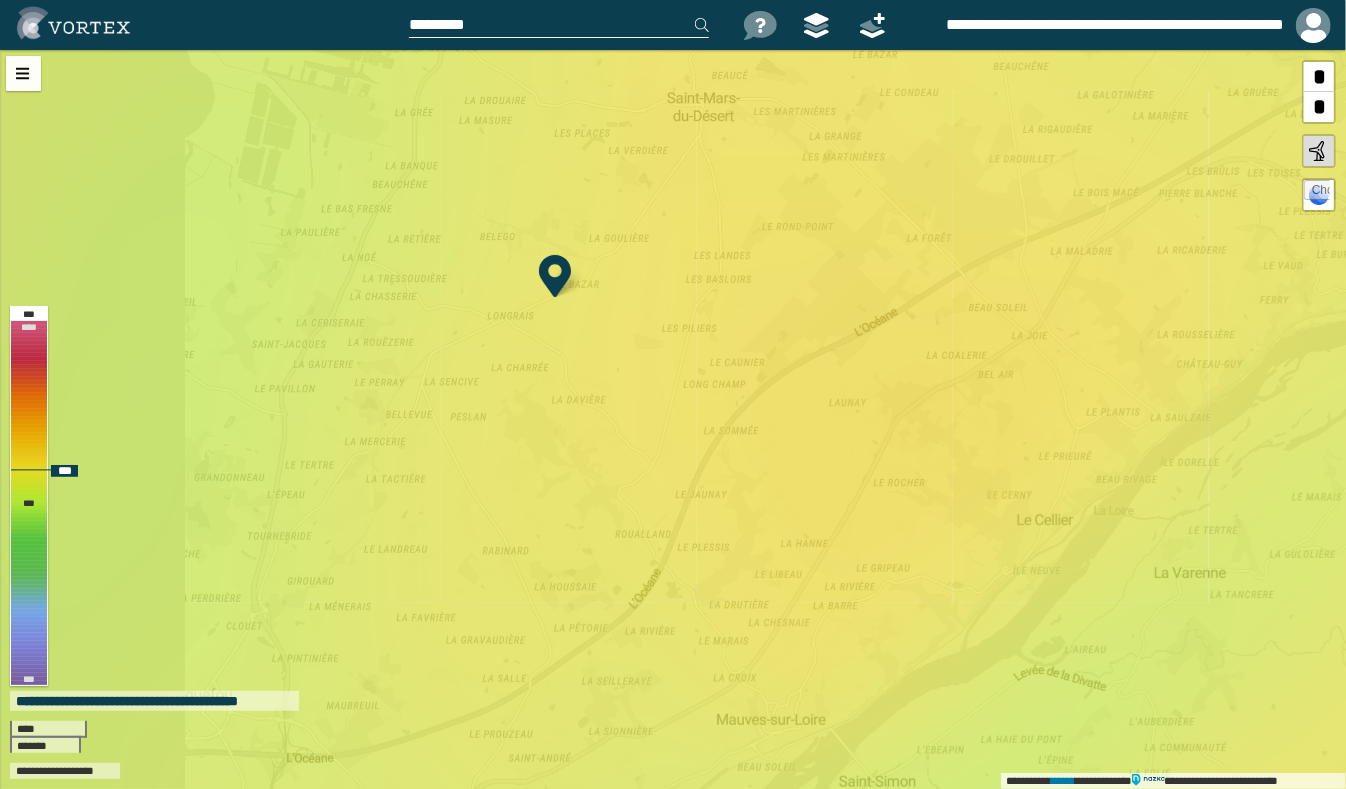 click on "**********" at bounding box center (673, 419) 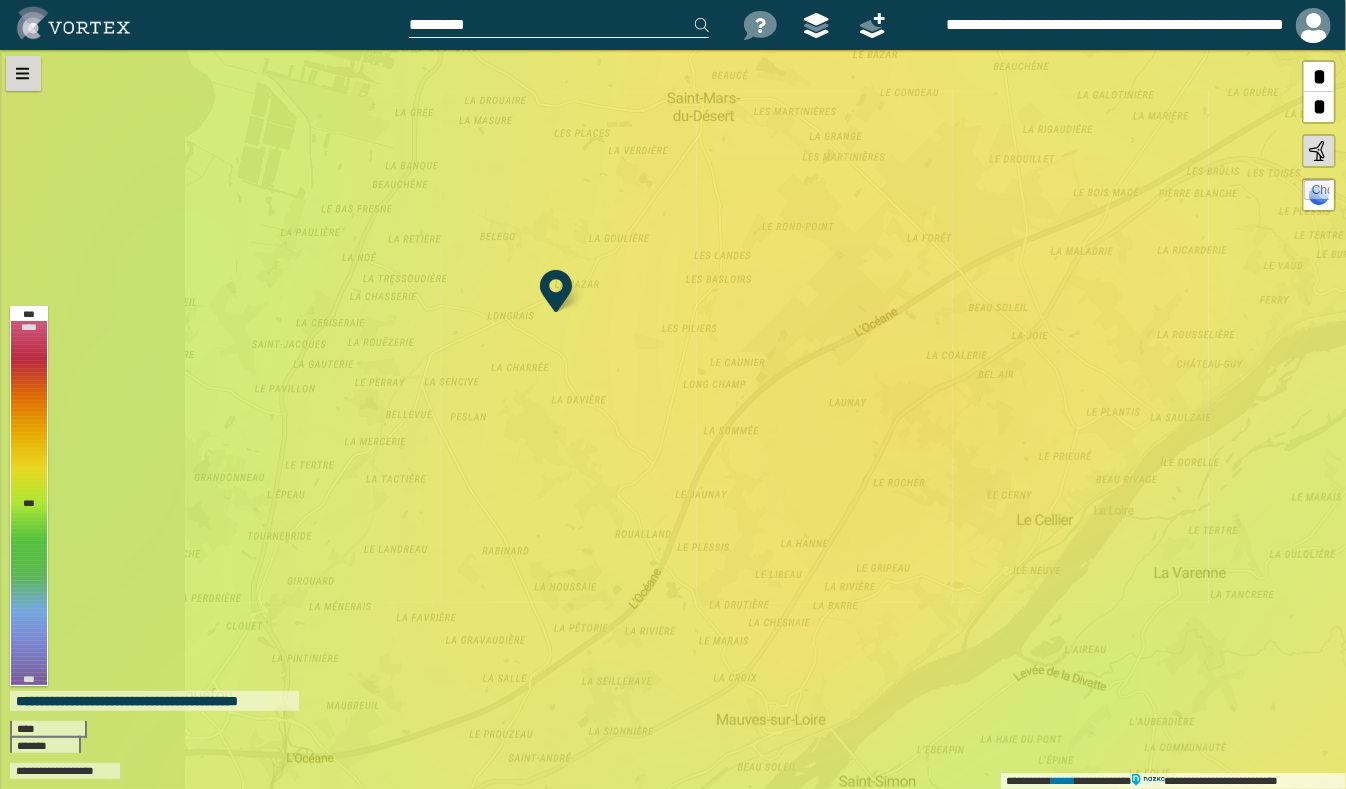 click at bounding box center [23, 73] 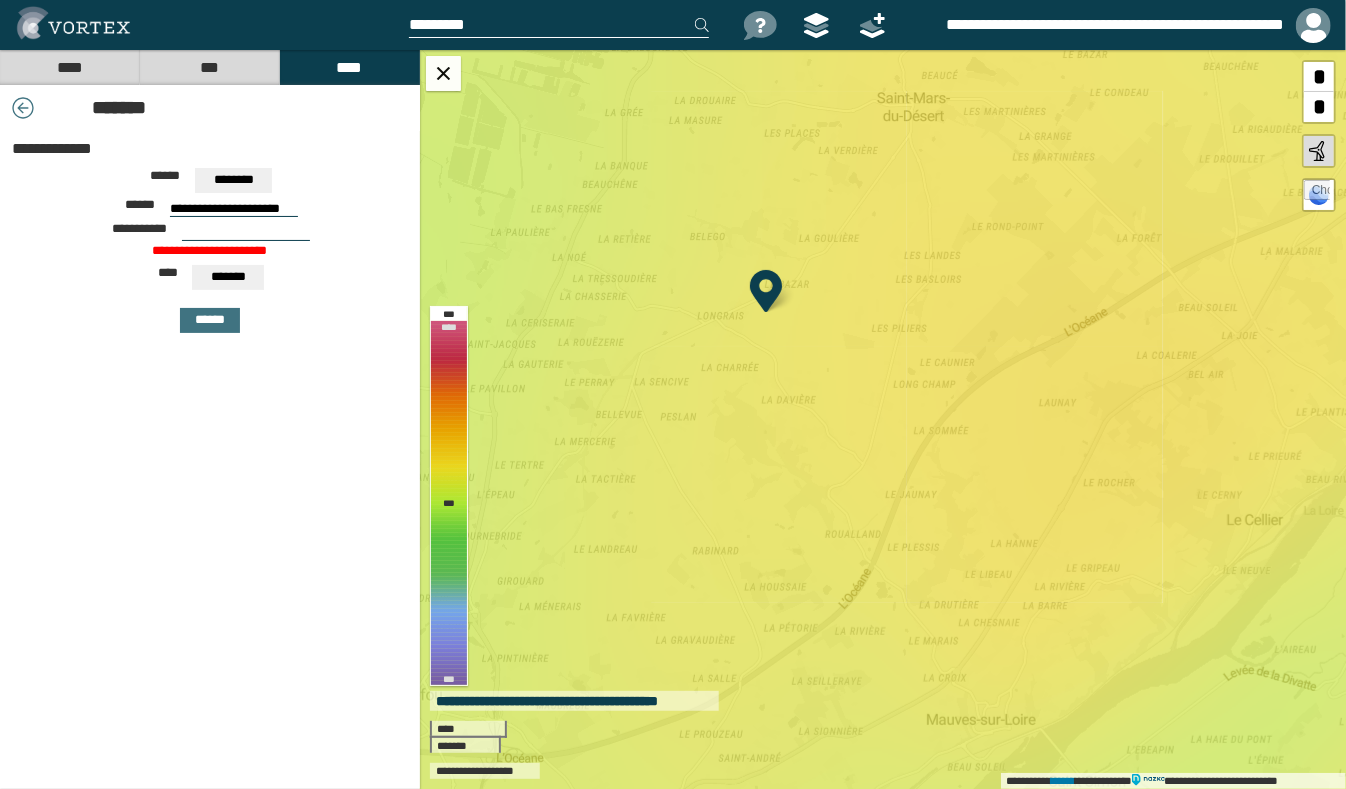 click on "****" at bounding box center (69, 67) 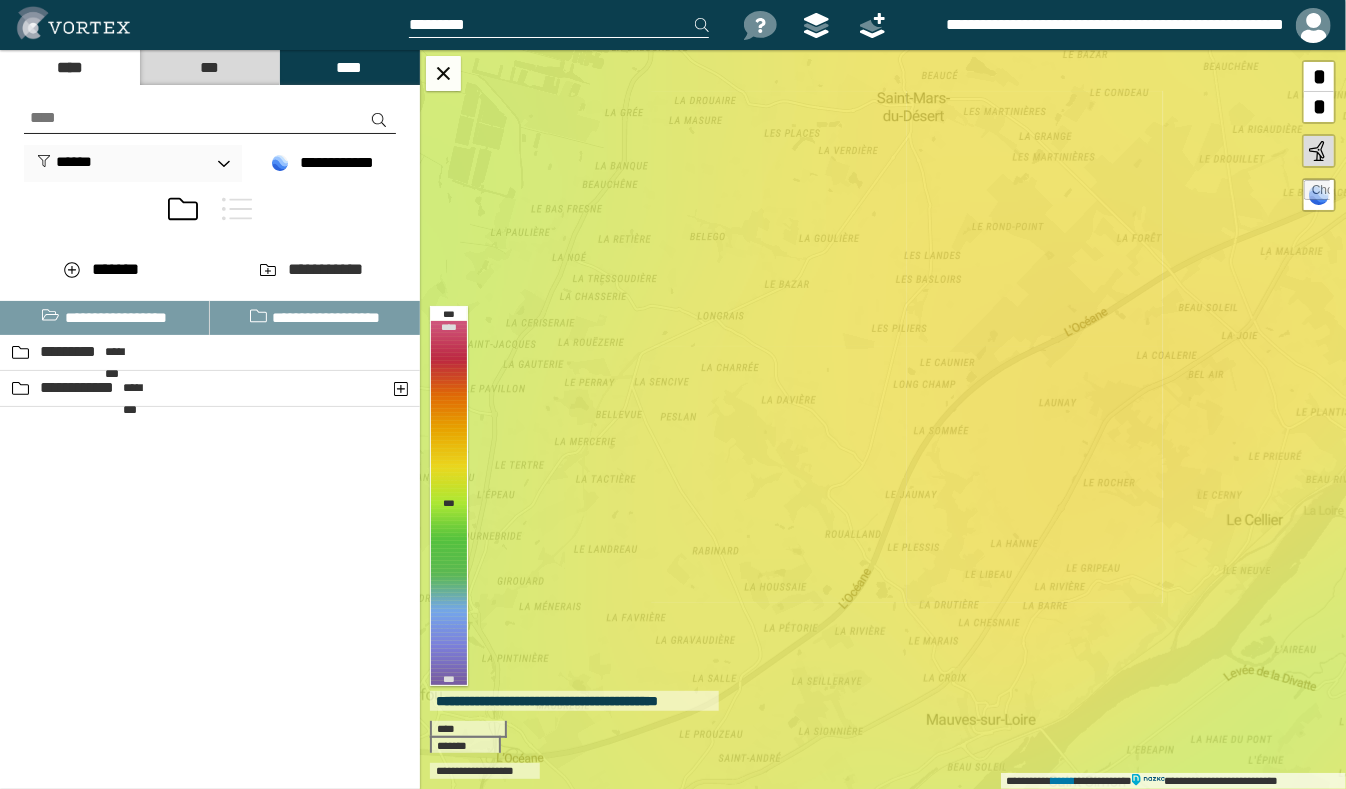click on "***" at bounding box center [209, 67] 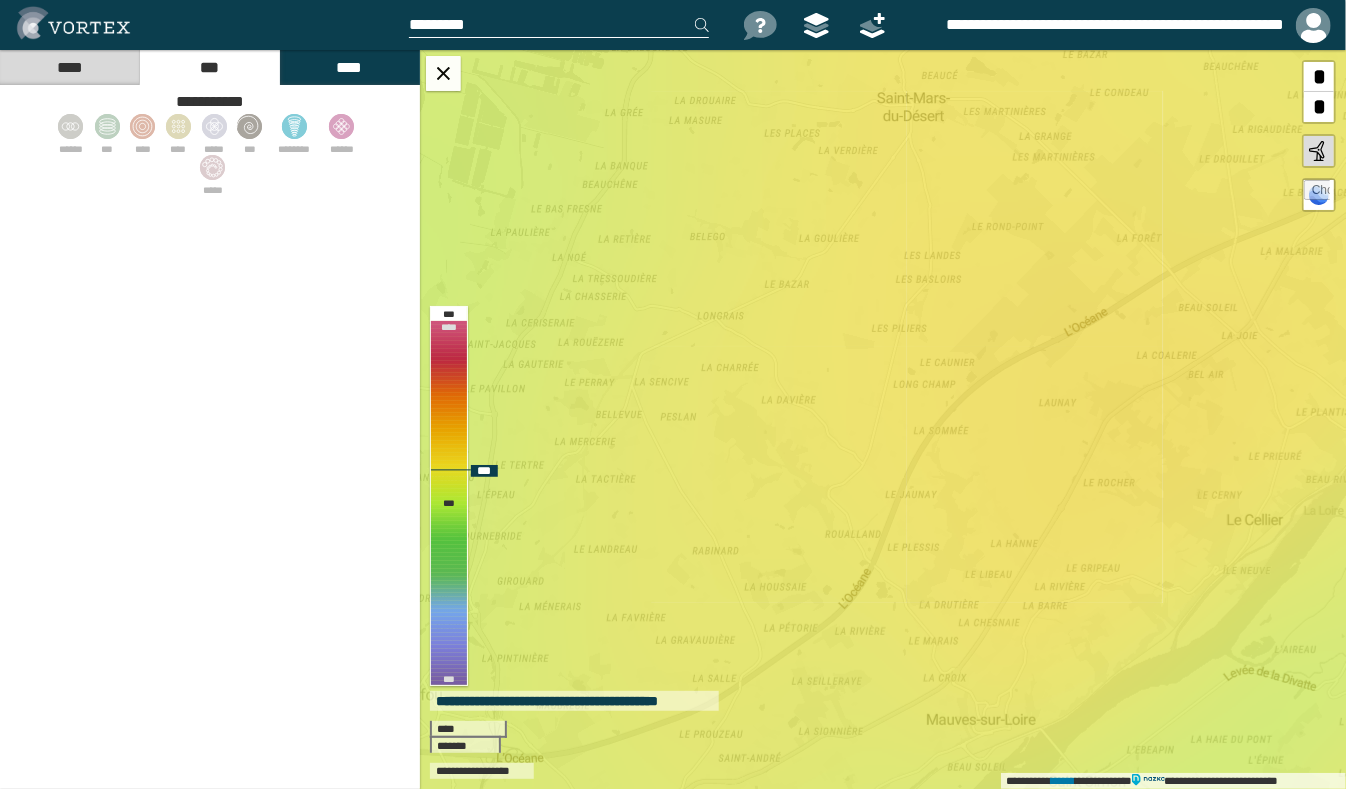 click on "**********" at bounding box center (883, 419) 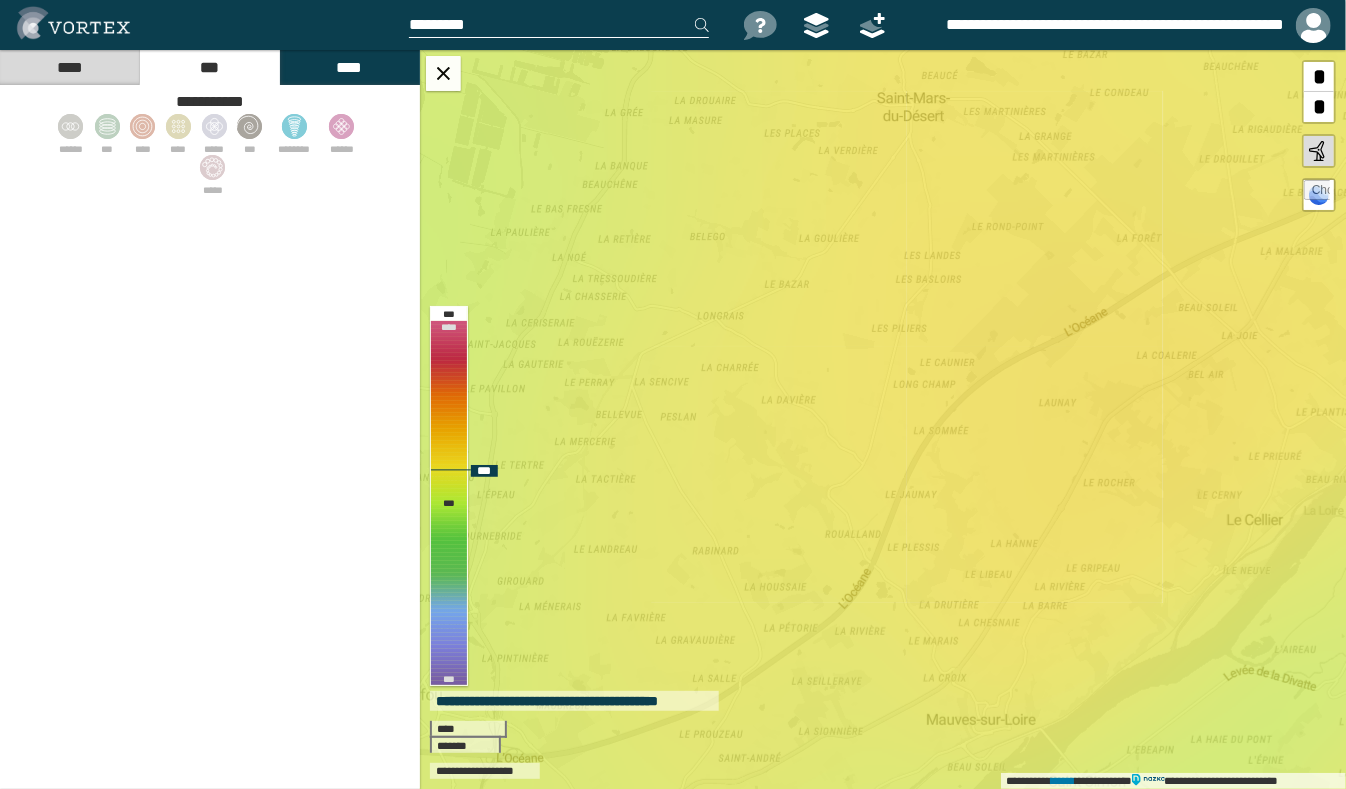 click on "**********" at bounding box center (883, 419) 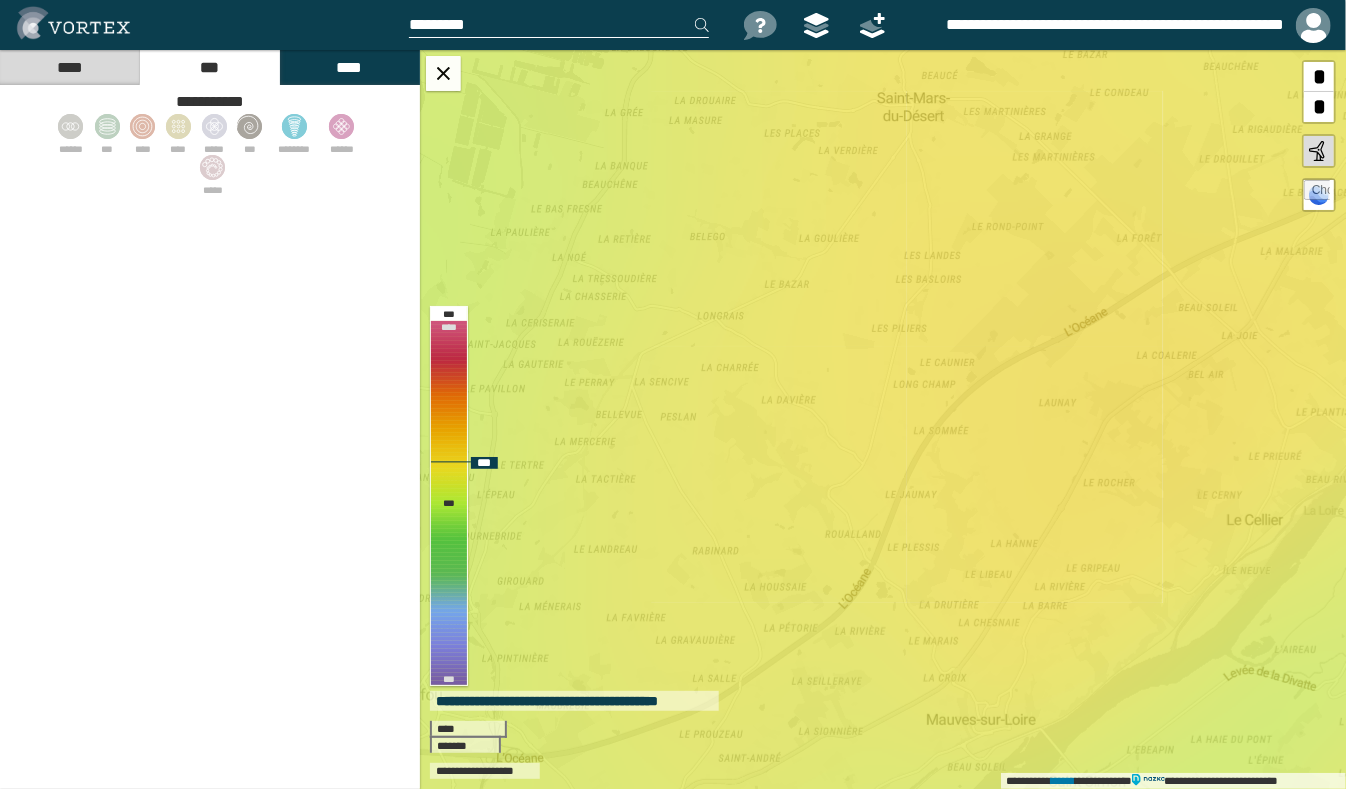 click on "**********" at bounding box center [883, 419] 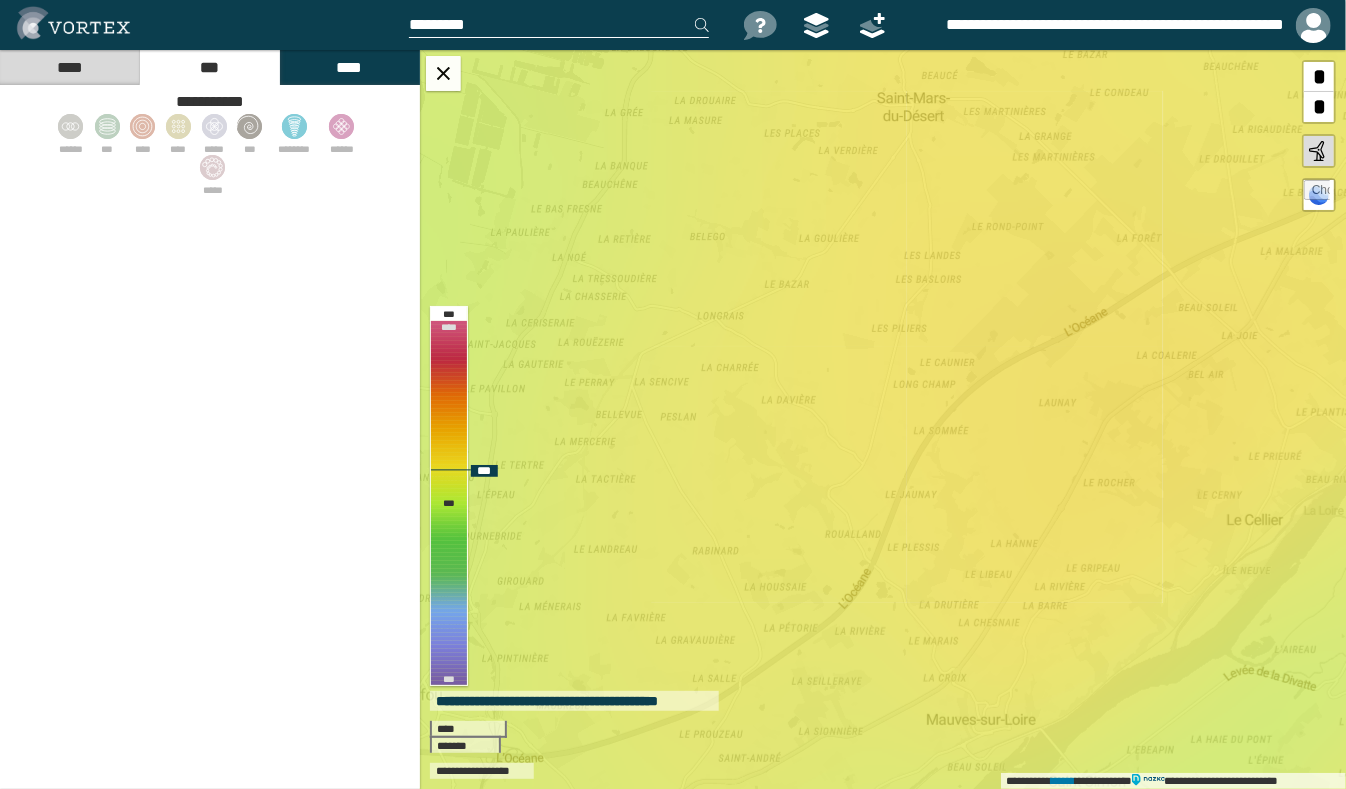 click on "**********" at bounding box center (883, 419) 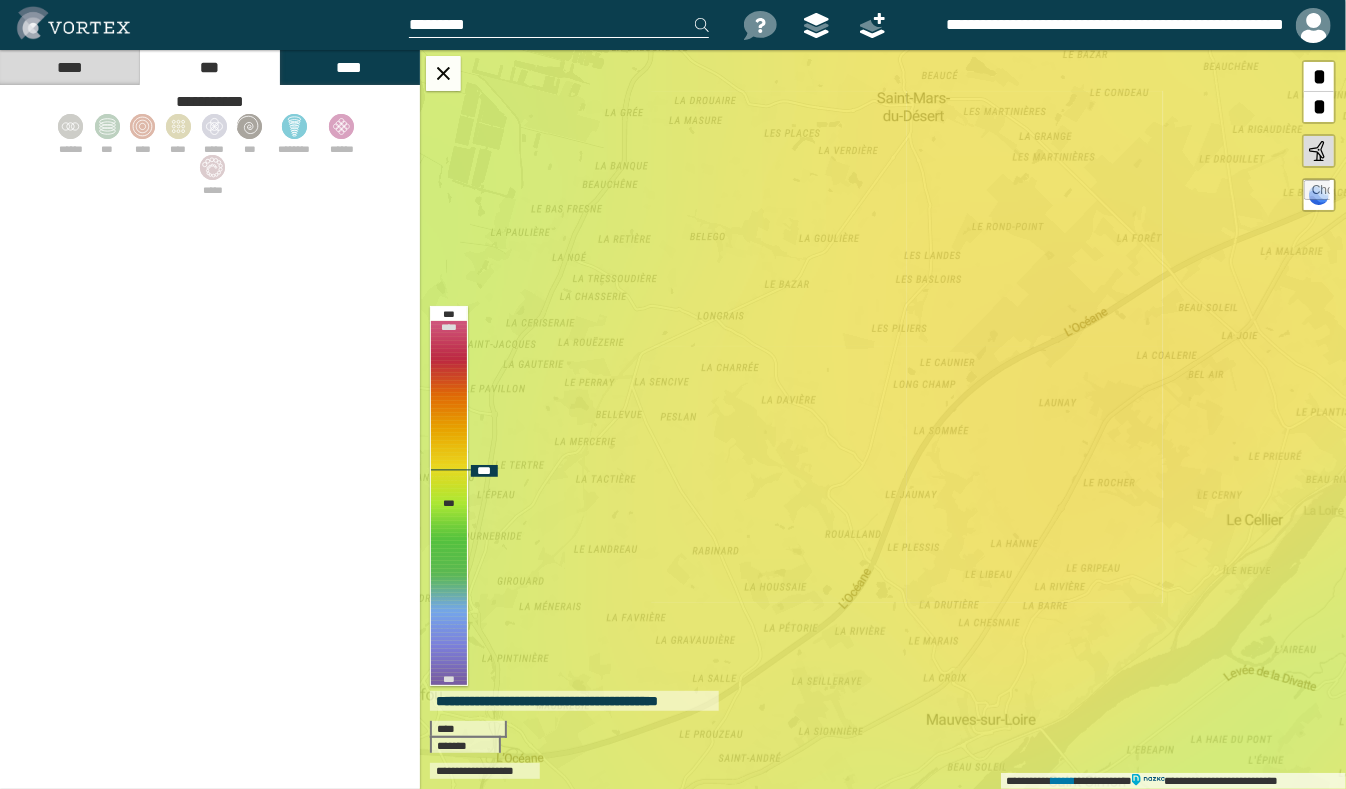 click on "**********" at bounding box center [883, 419] 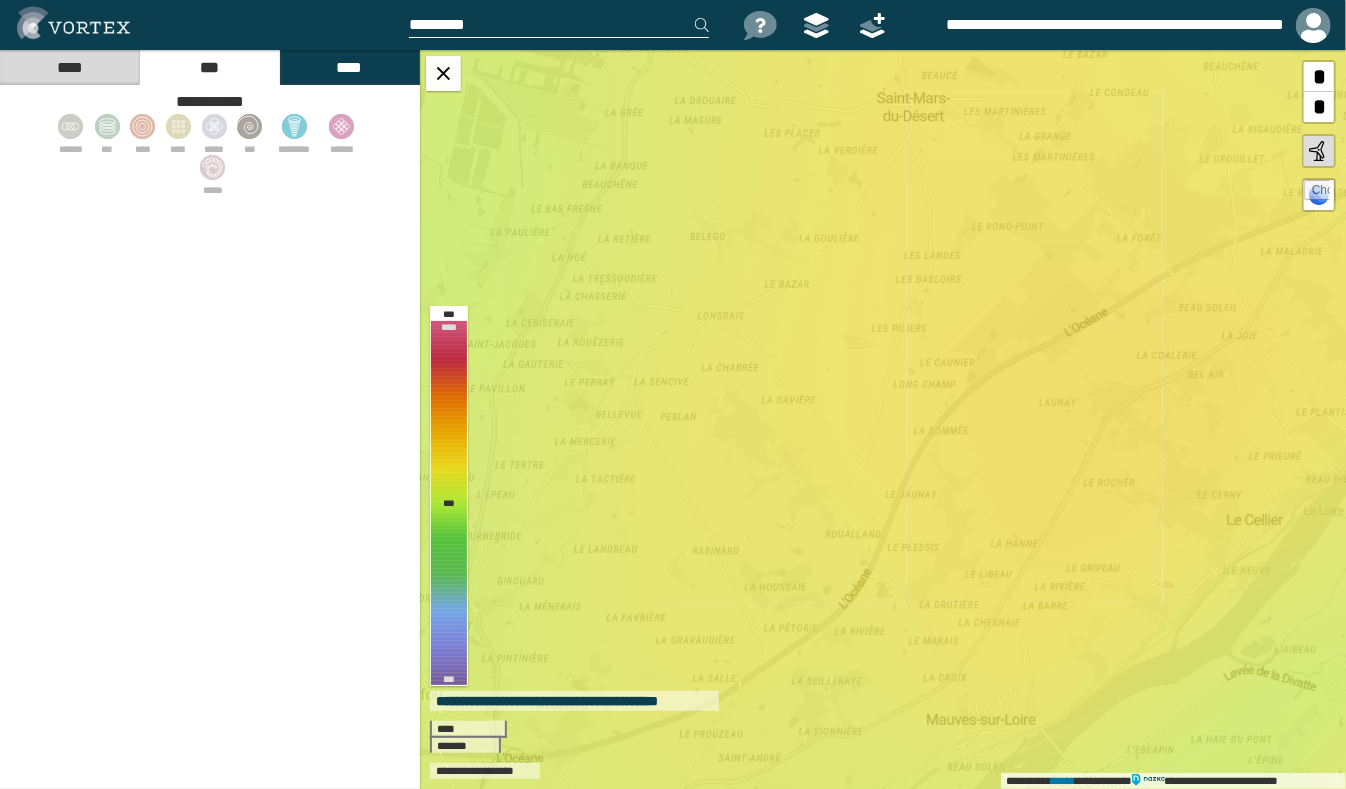 click at bounding box center [73, 23] 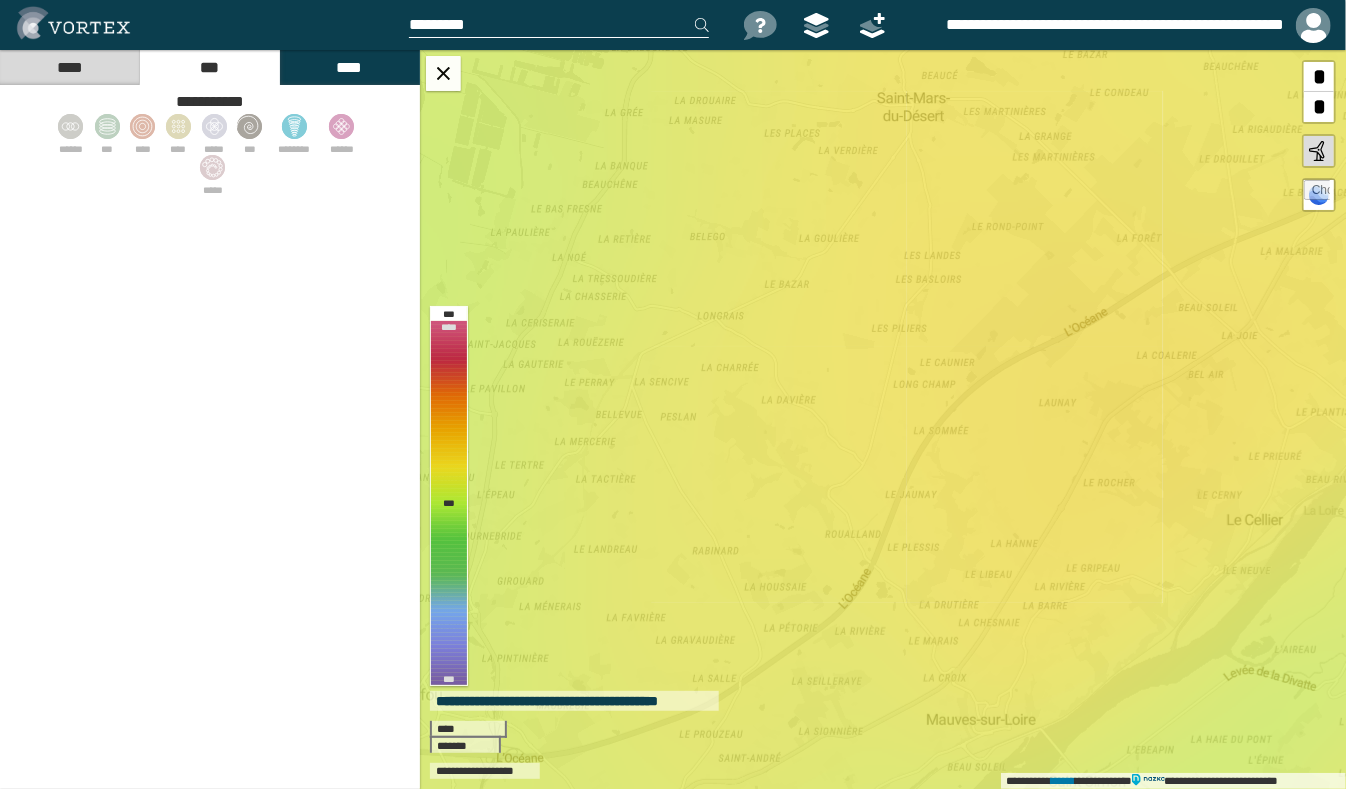 click on "****" at bounding box center (69, 67) 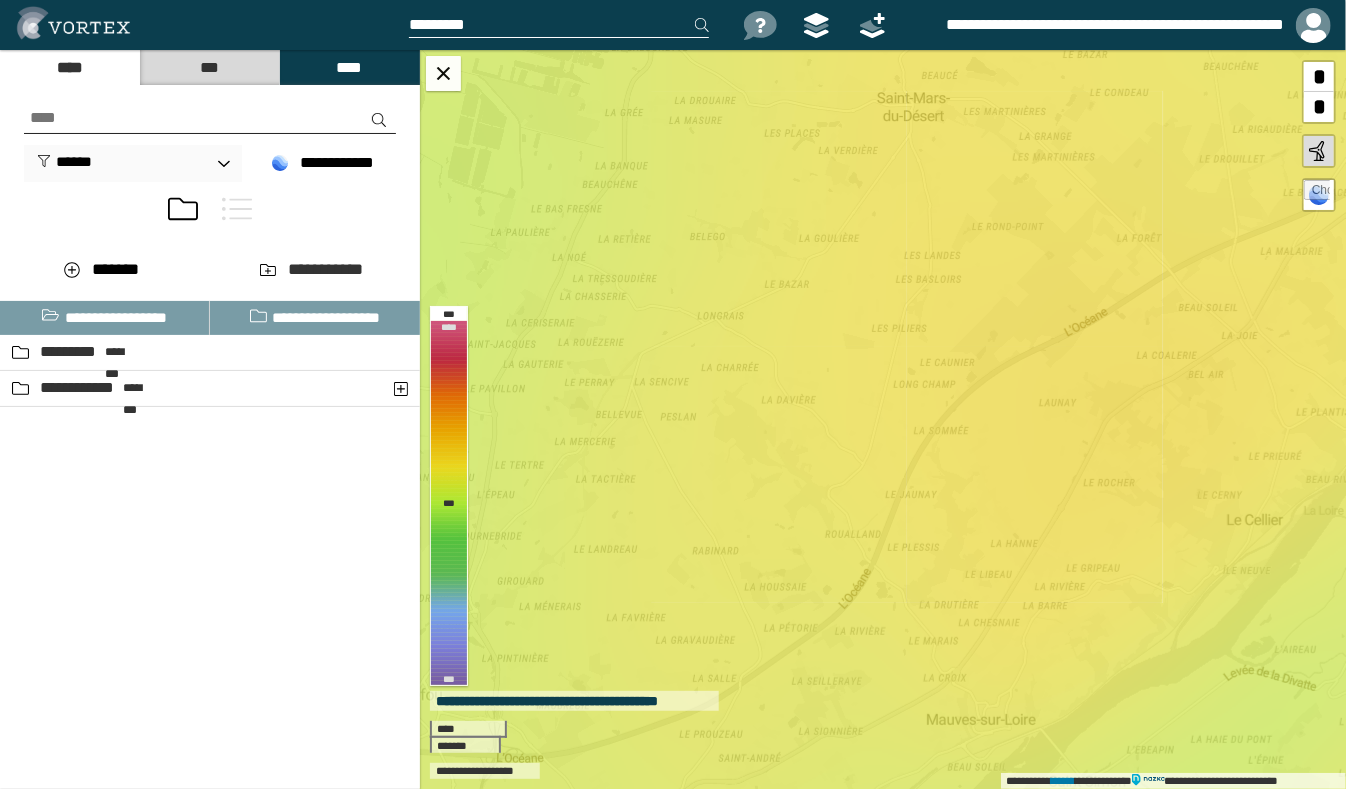 click at bounding box center [73, 23] 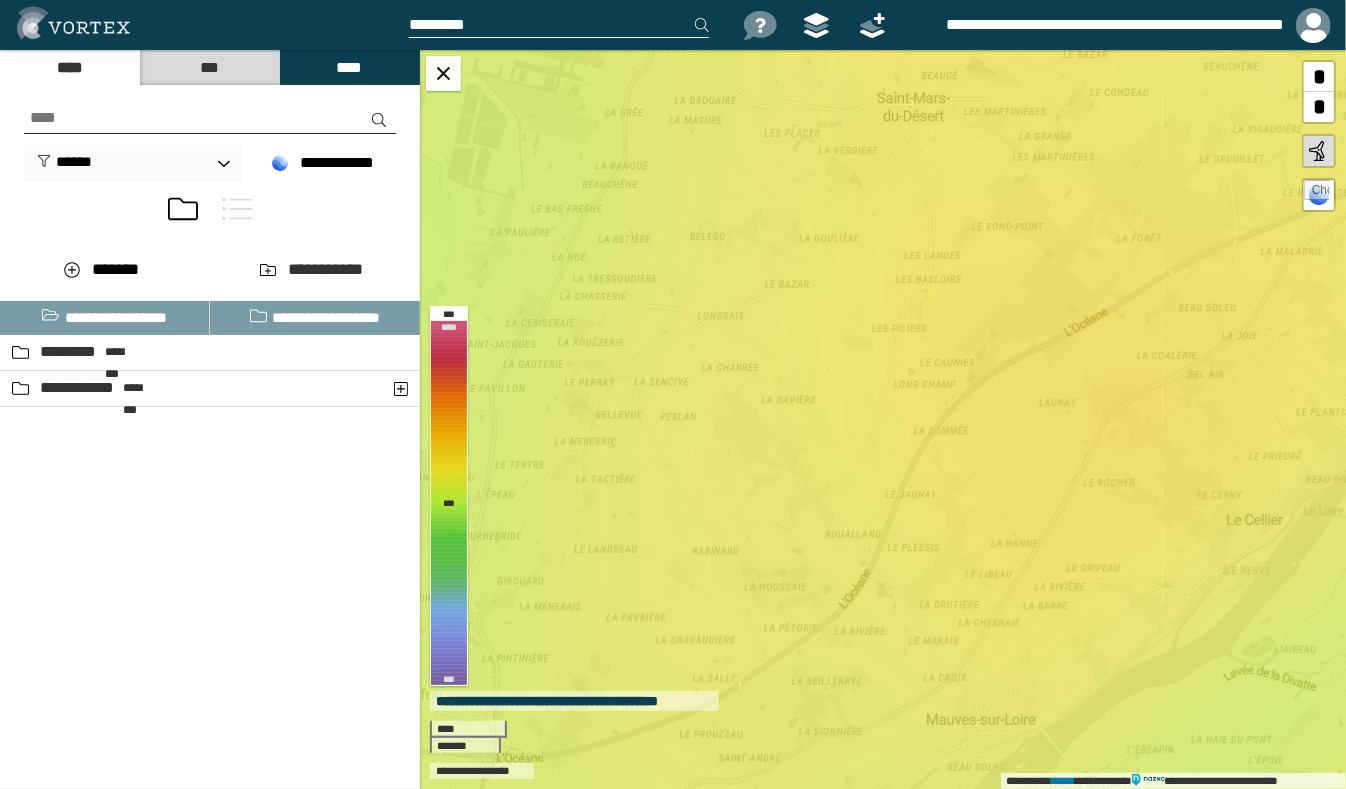 click at bounding box center (572, 25) 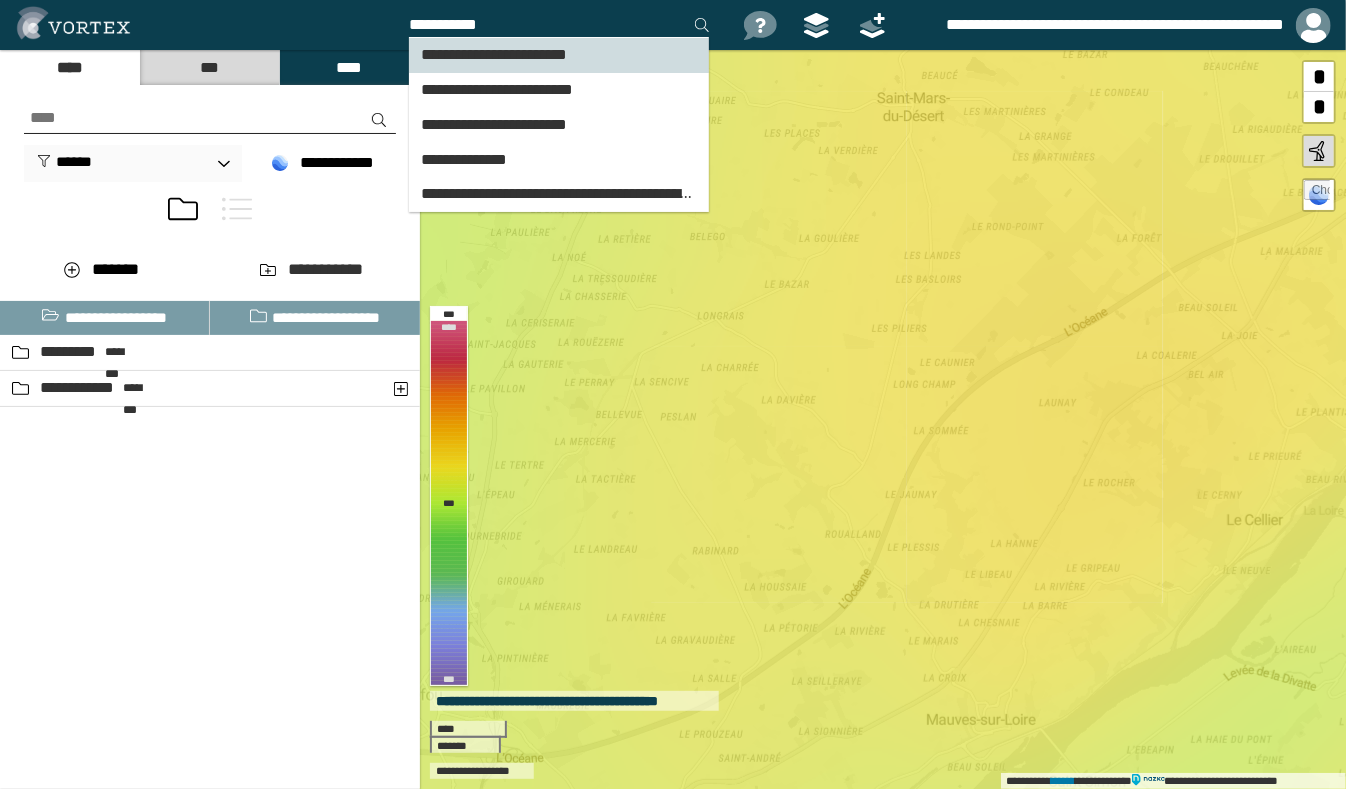 type on "**********" 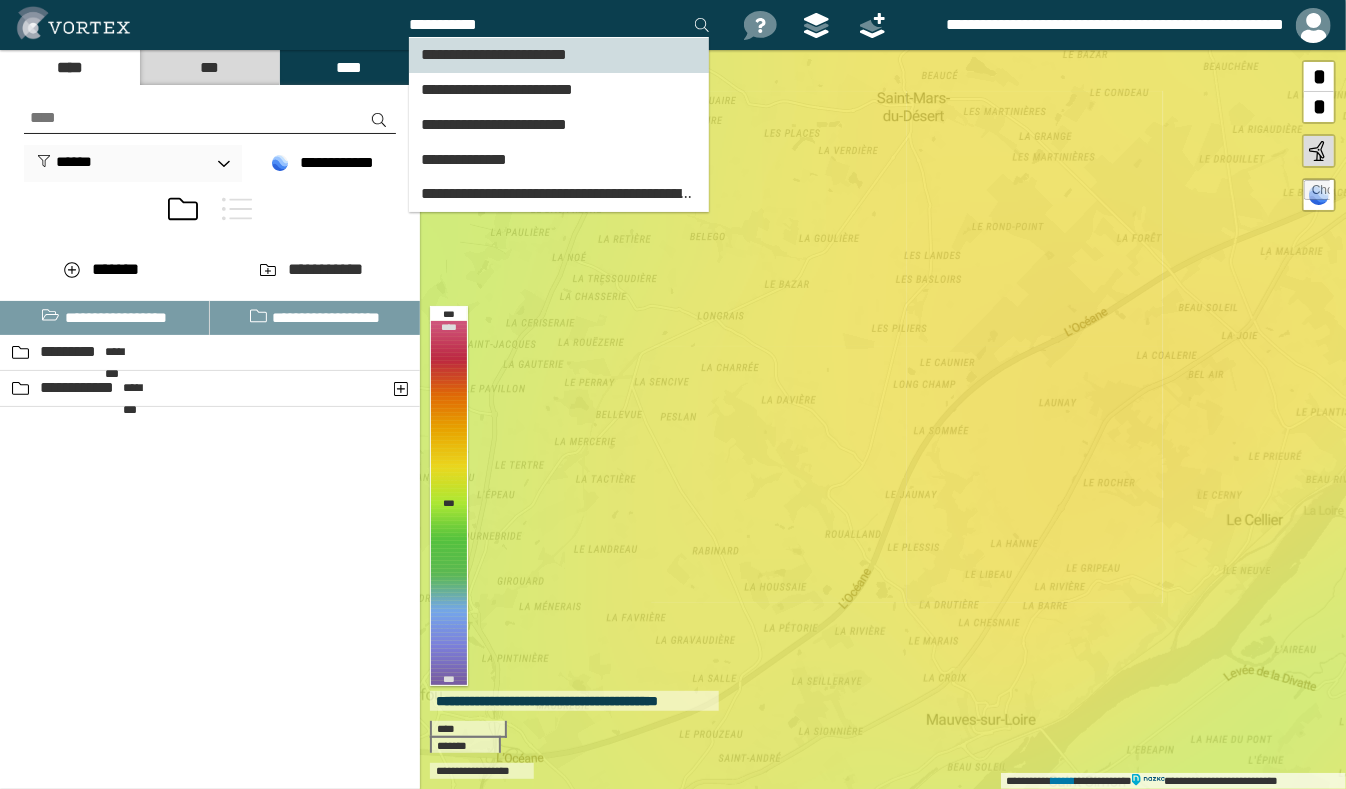 click on "**********" at bounding box center (494, 54) 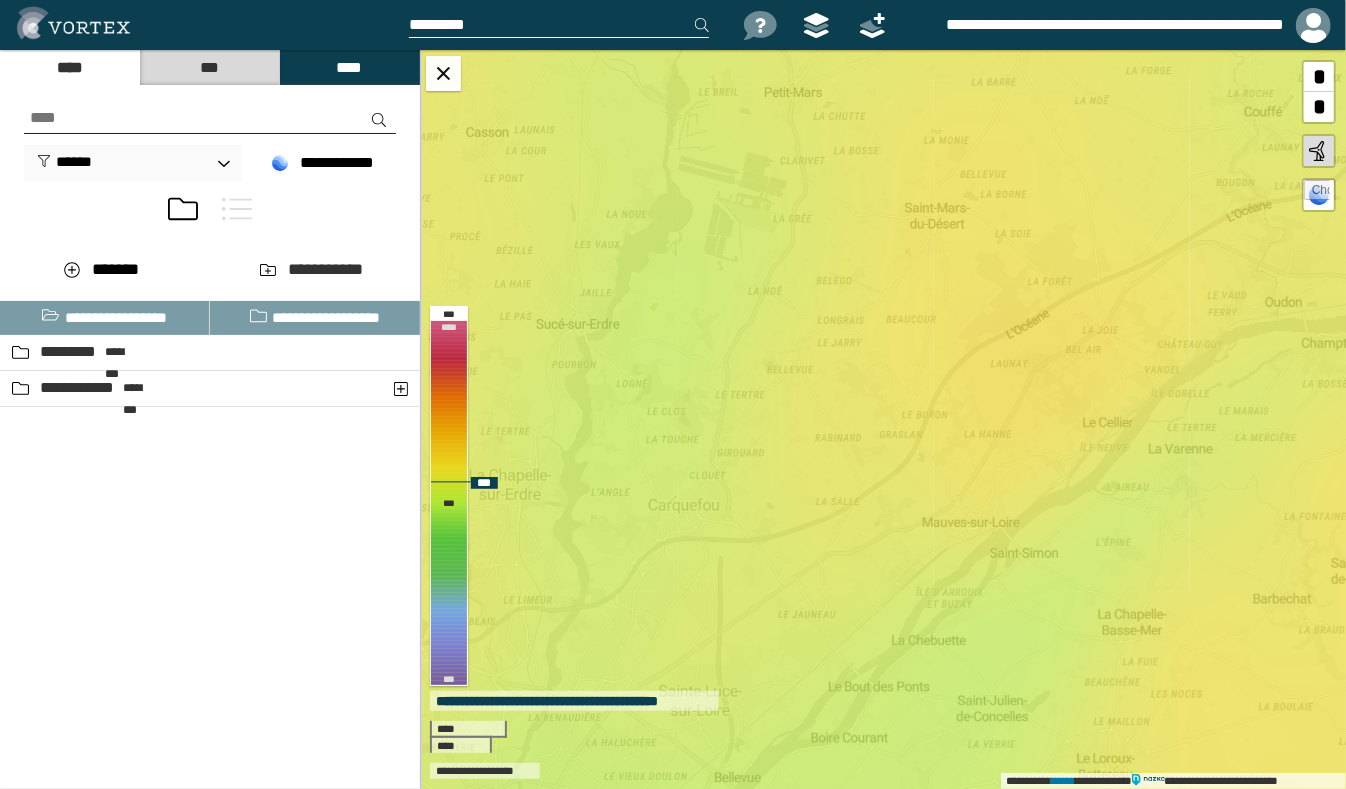drag, startPoint x: 702, startPoint y: 148, endPoint x: 790, endPoint y: 251, distance: 135.47325 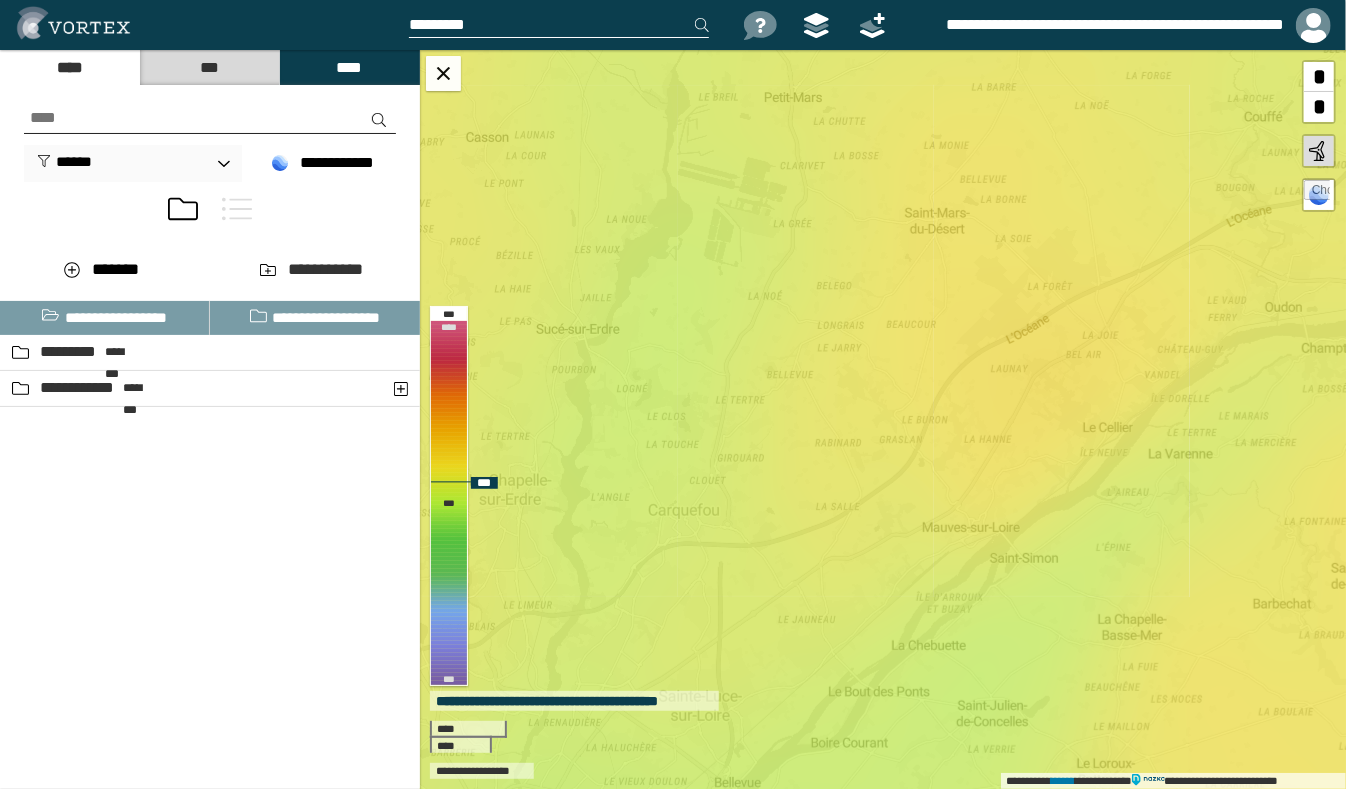 click on "**********" at bounding box center (883, 419) 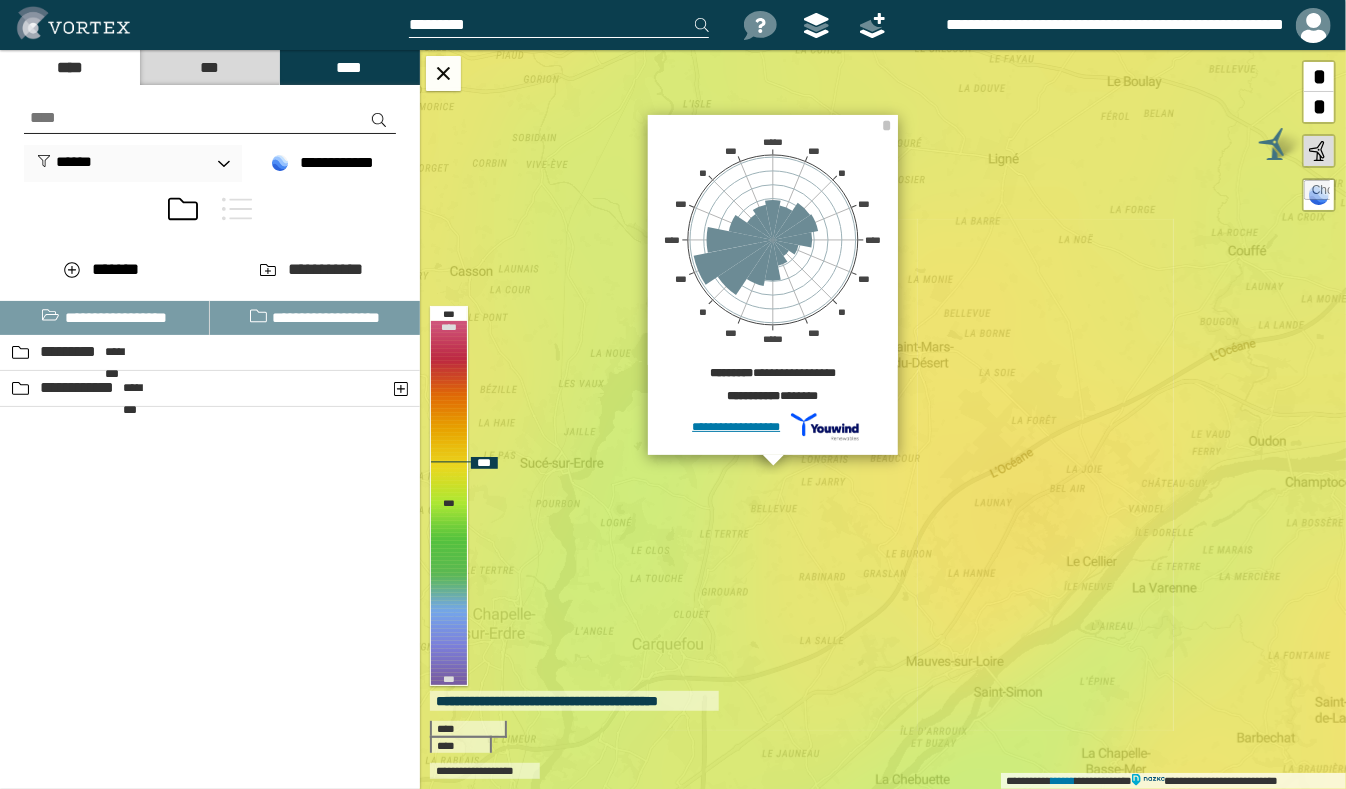 drag, startPoint x: 1034, startPoint y: 356, endPoint x: 1020, endPoint y: 400, distance: 46.173584 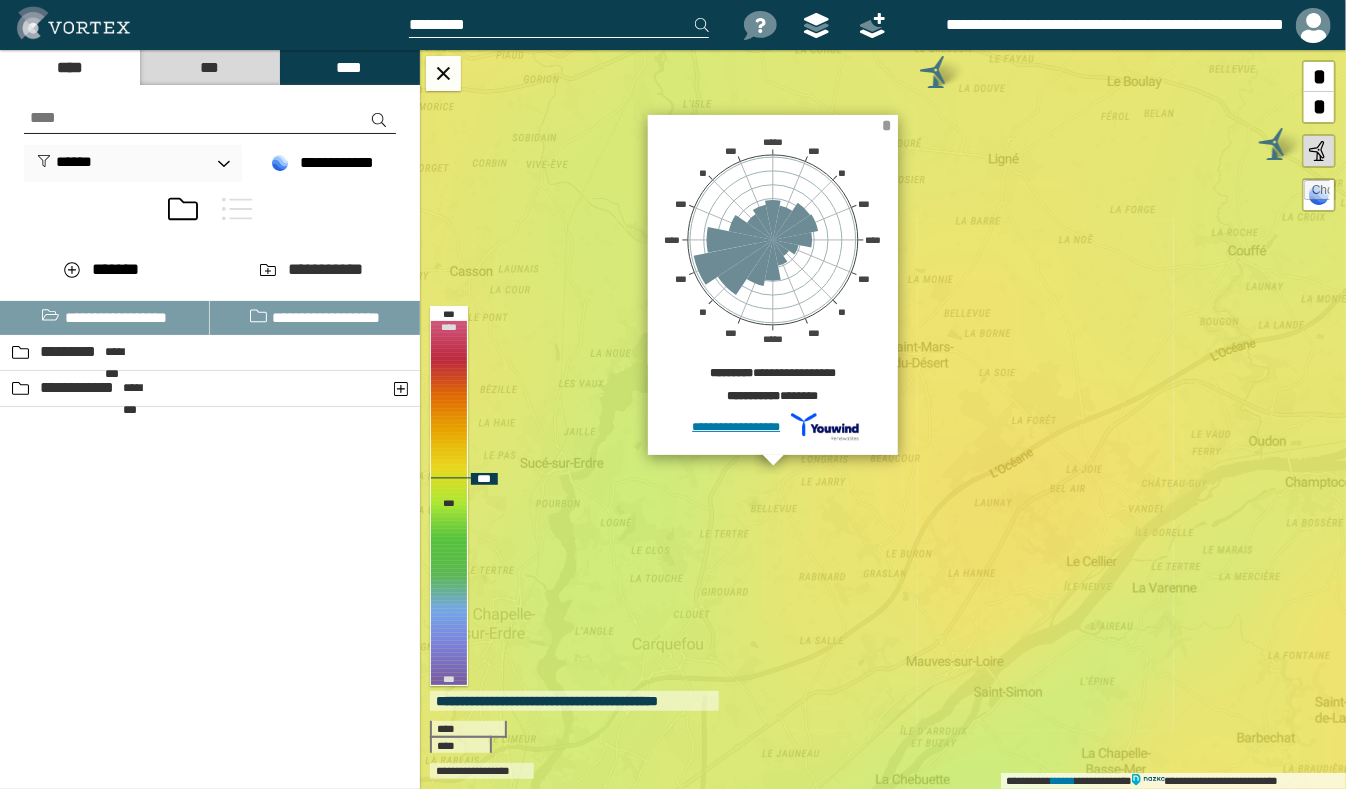 click on "*" at bounding box center [889, 122] 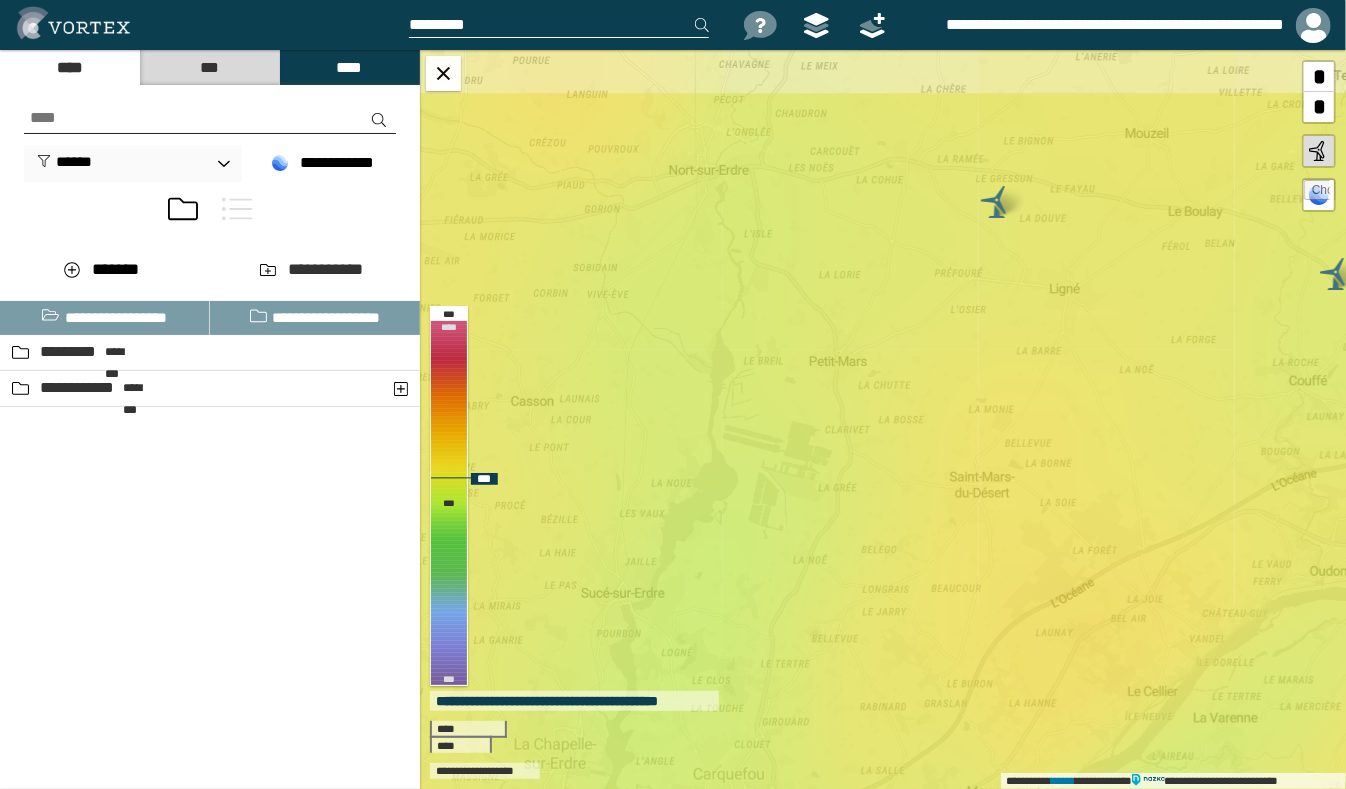 drag, startPoint x: 830, startPoint y: 301, endPoint x: 881, endPoint y: 412, distance: 122.15564 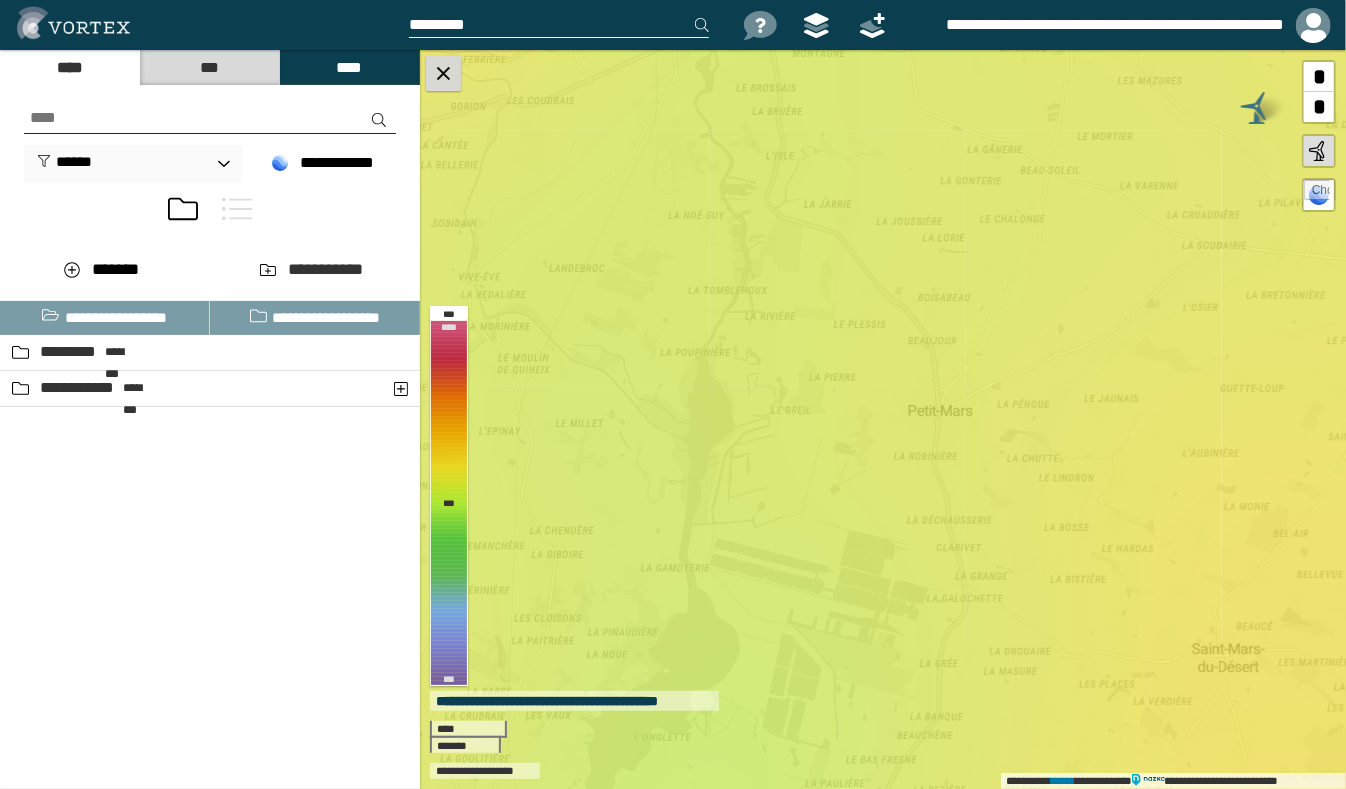 click at bounding box center [443, 73] 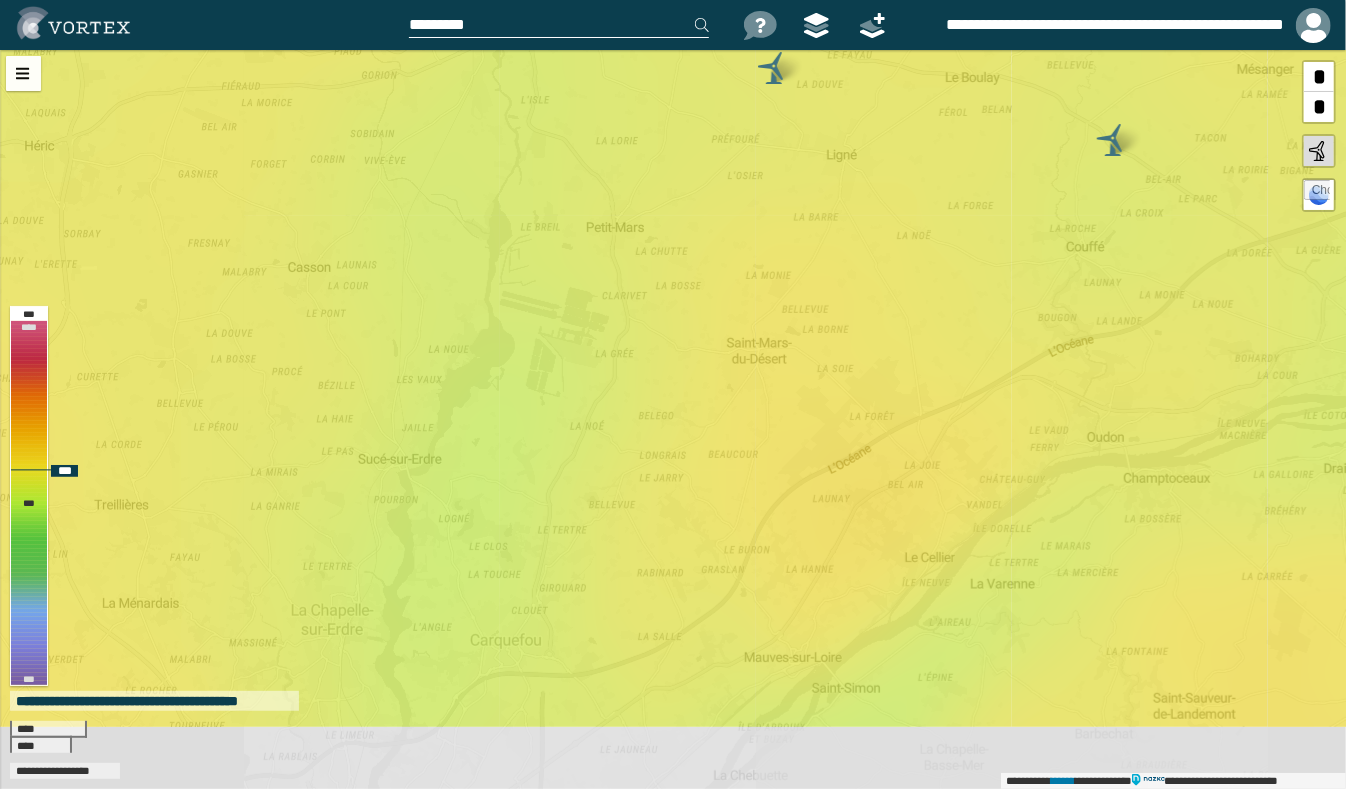 drag, startPoint x: 762, startPoint y: 552, endPoint x: 695, endPoint y: 390, distance: 175.3083 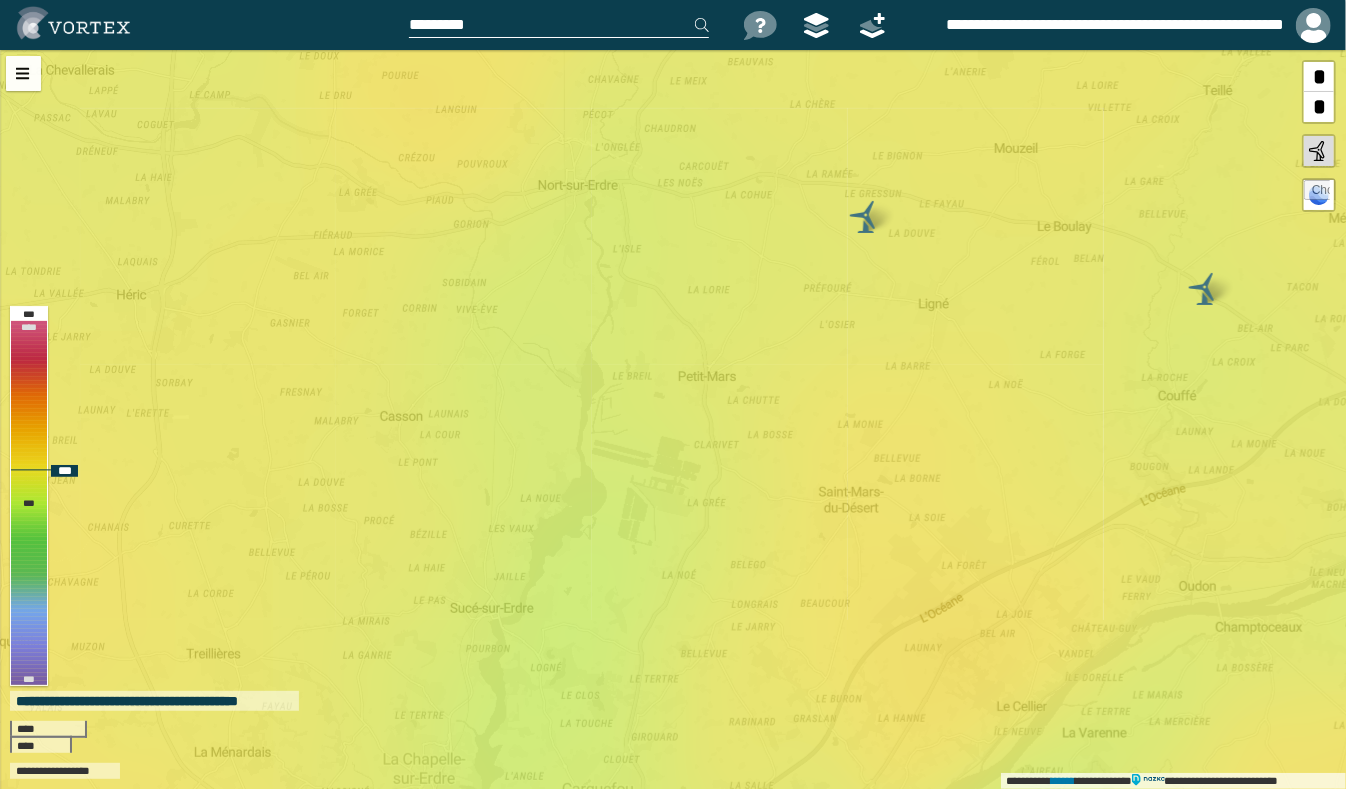 drag, startPoint x: 648, startPoint y: 527, endPoint x: 765, endPoint y: 672, distance: 186.31694 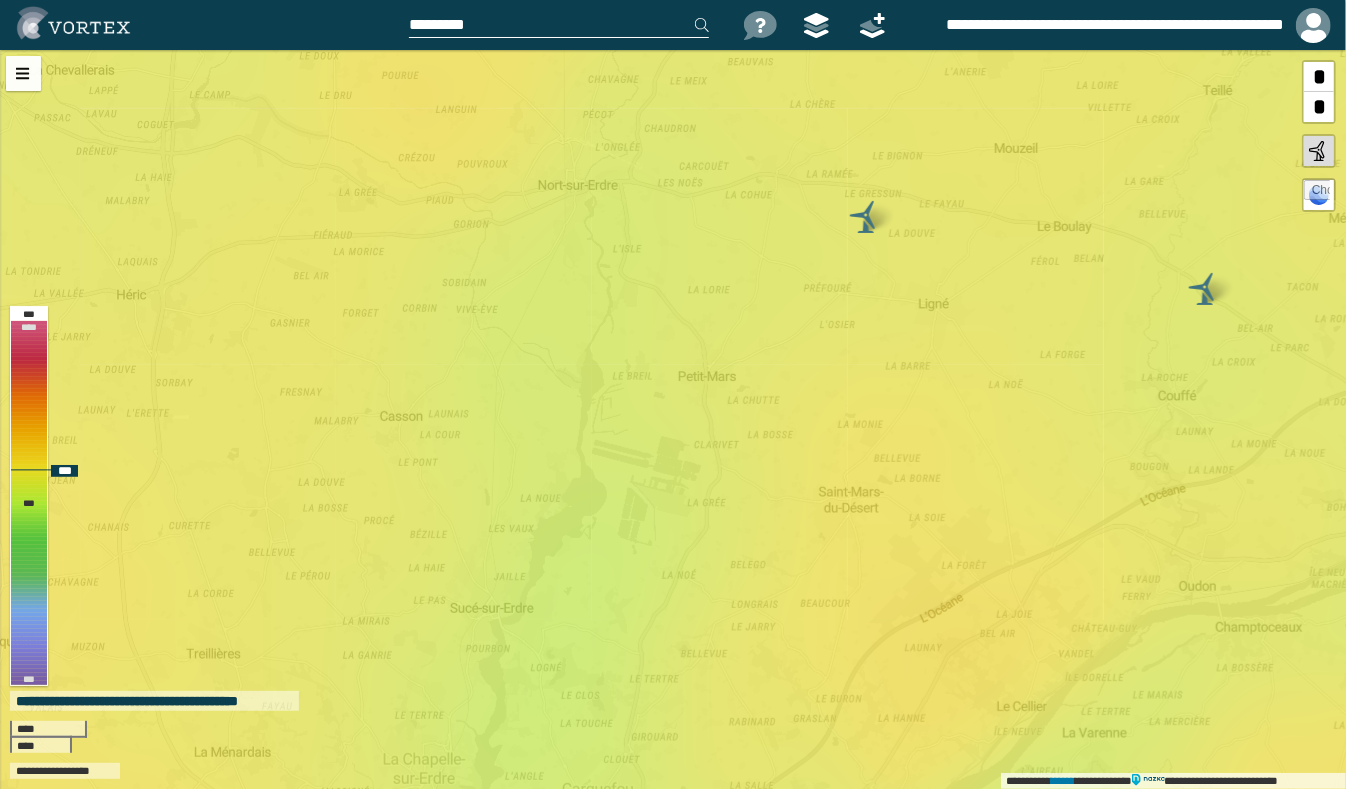 click on "**********" at bounding box center [673, 419] 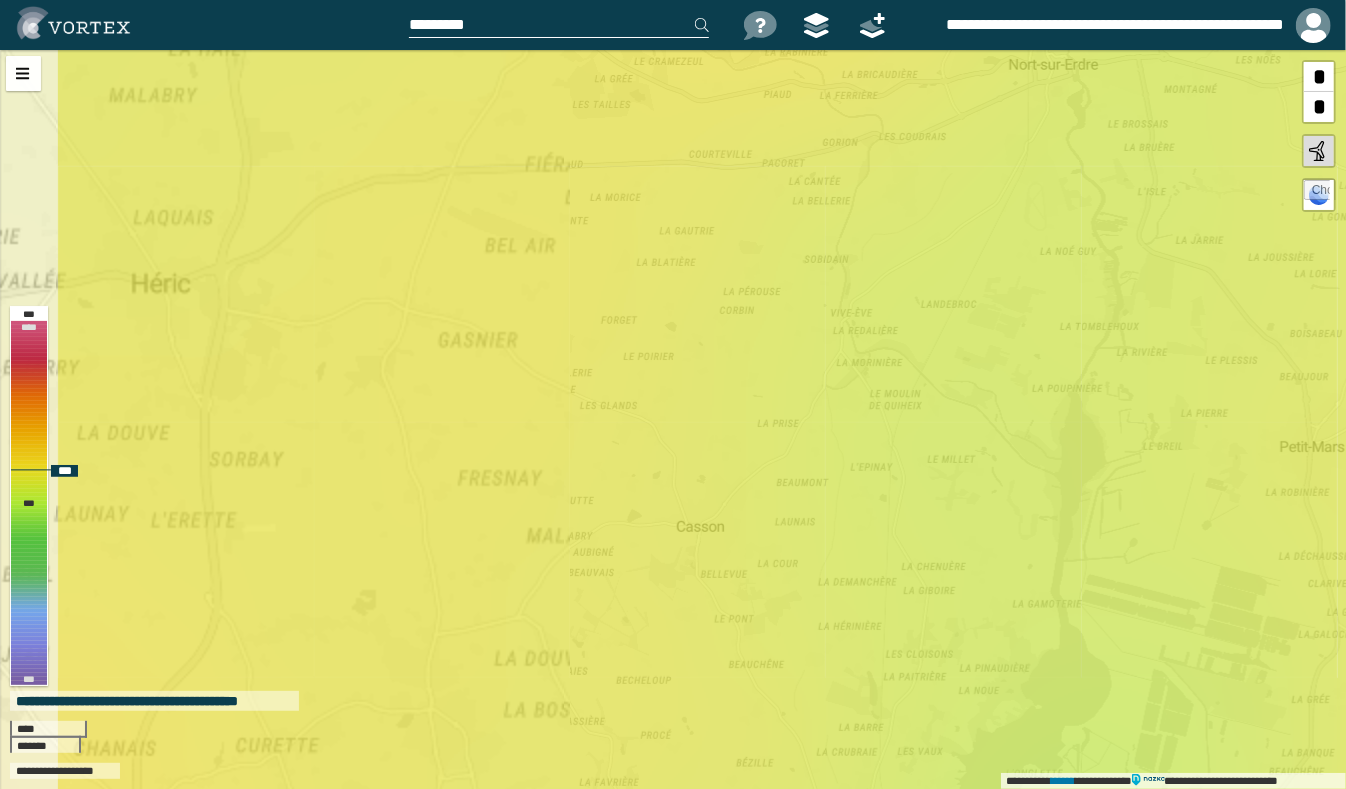 drag, startPoint x: 399, startPoint y: 300, endPoint x: 470, endPoint y: 308, distance: 71.44928 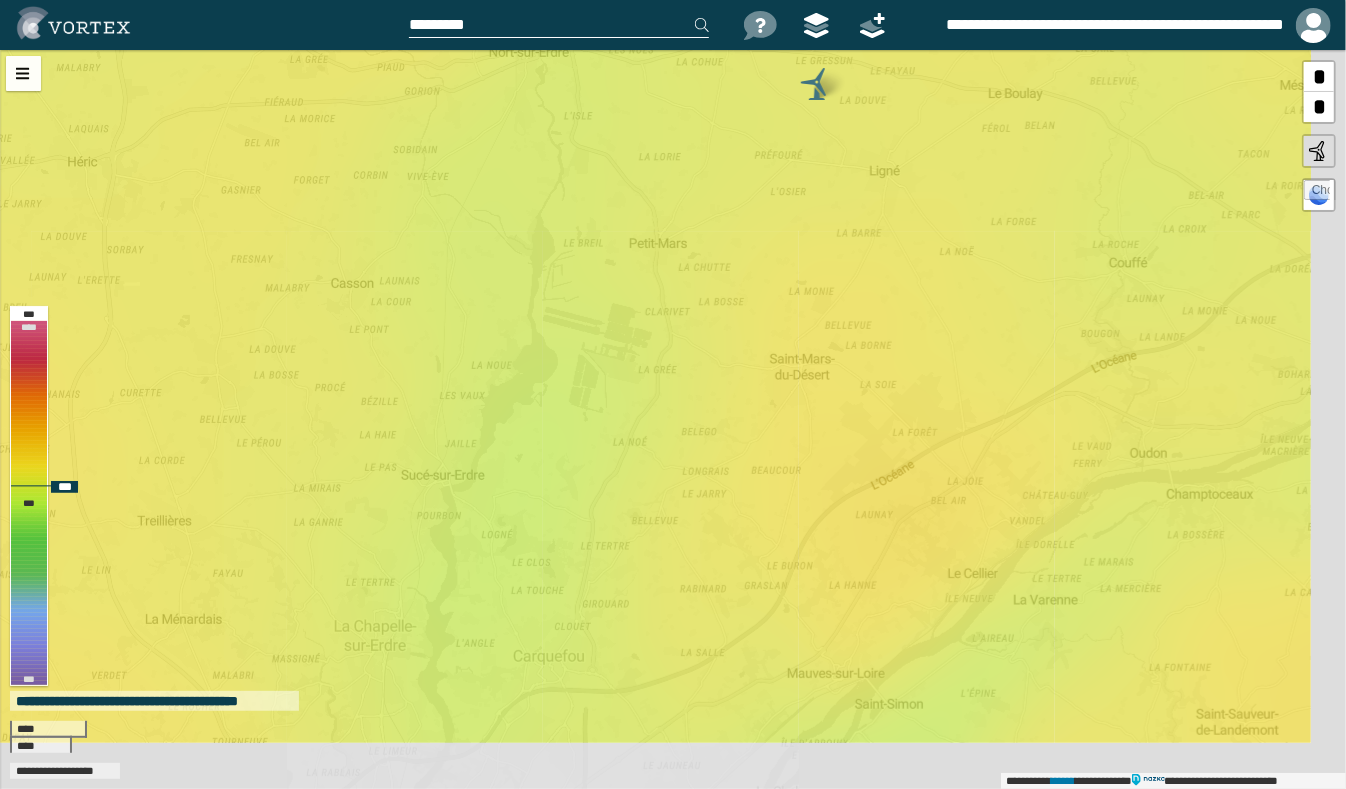 drag, startPoint x: 672, startPoint y: 460, endPoint x: 427, endPoint y: 308, distance: 288.321 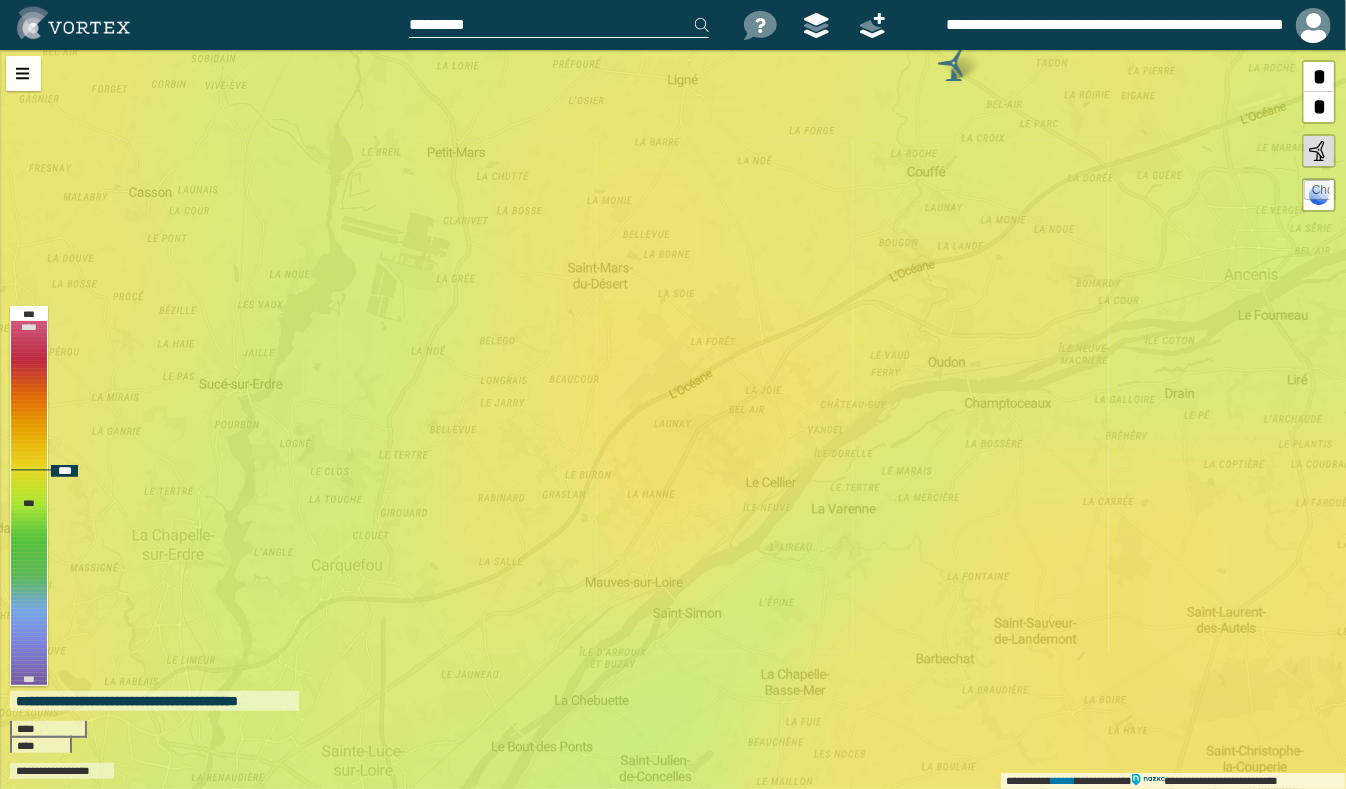 drag, startPoint x: 655, startPoint y: 345, endPoint x: 537, endPoint y: 307, distance: 123.967735 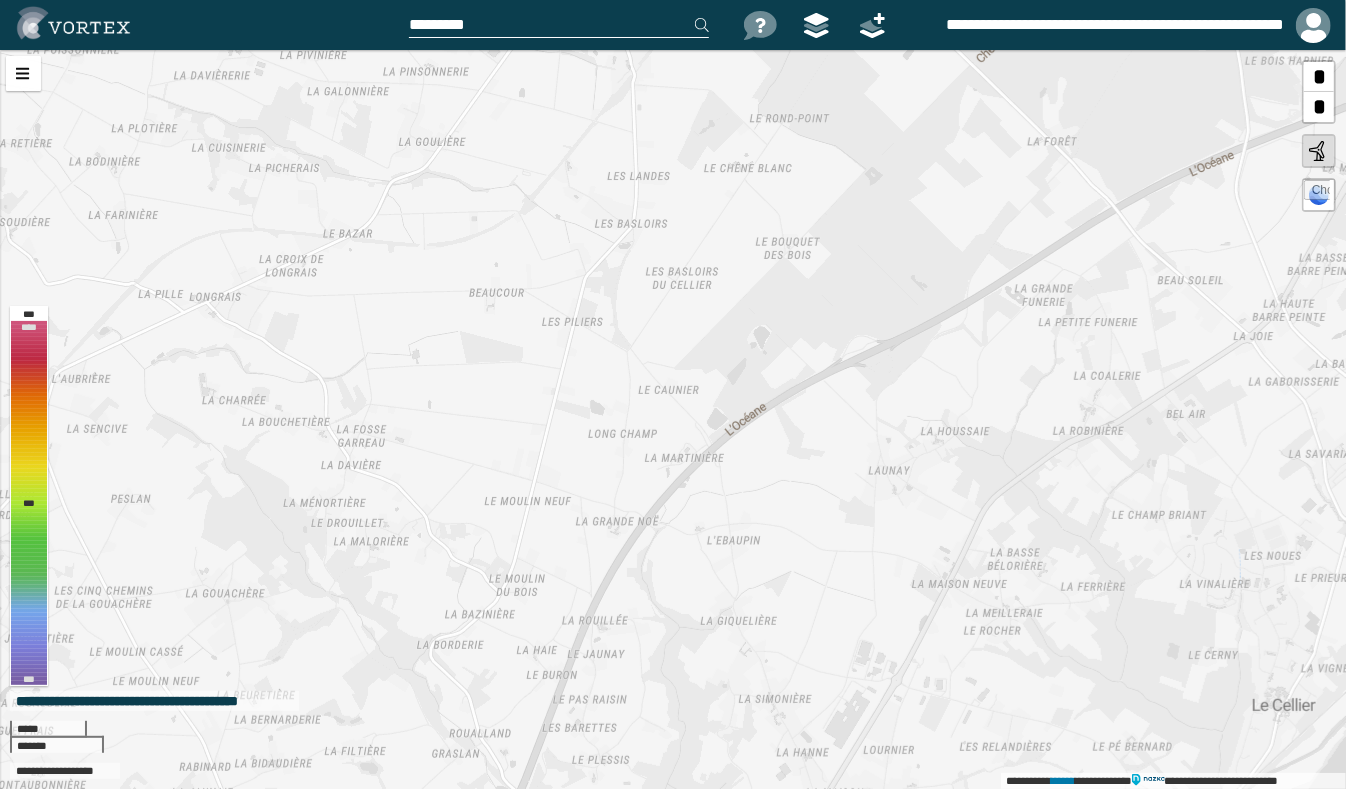 drag, startPoint x: 504, startPoint y: 253, endPoint x: 324, endPoint y: -27, distance: 332.86633 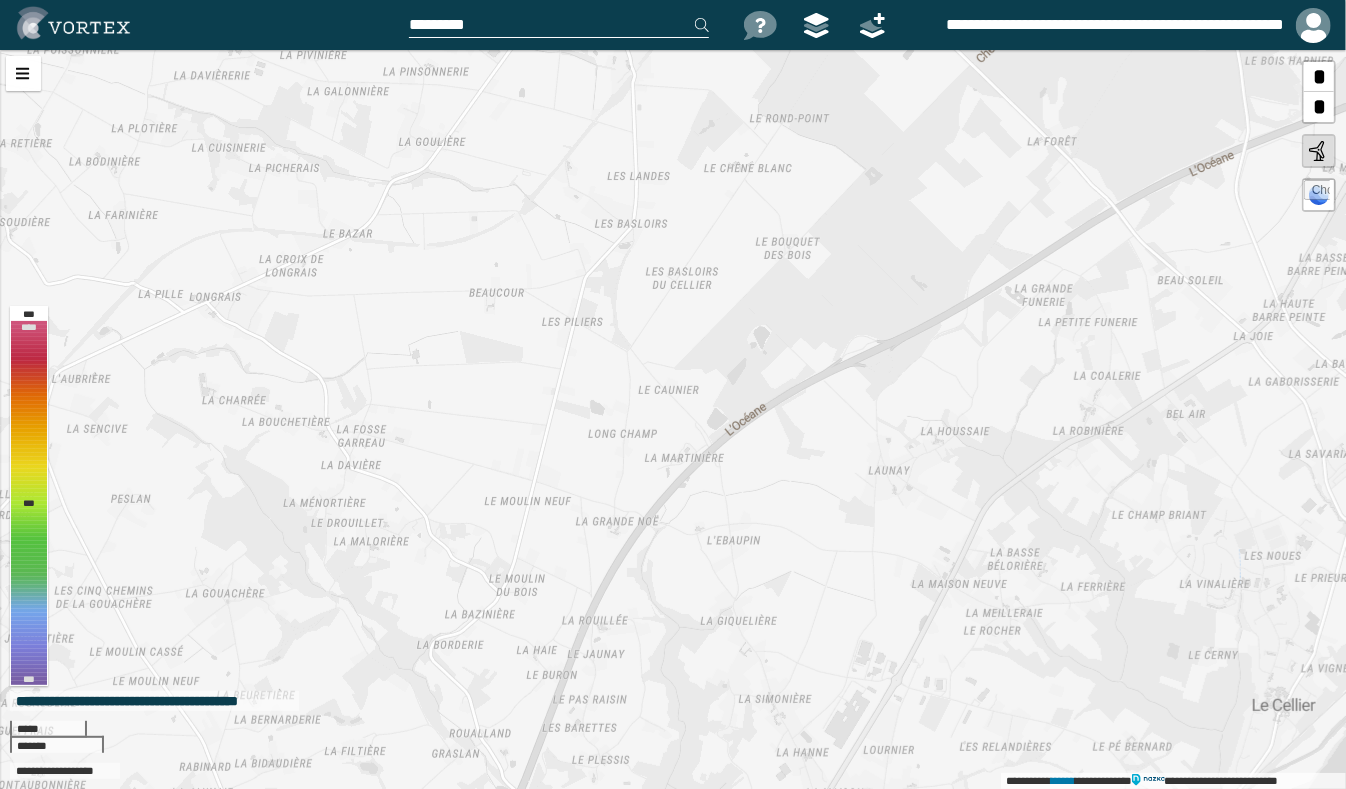 click on "**********" at bounding box center (673, 394) 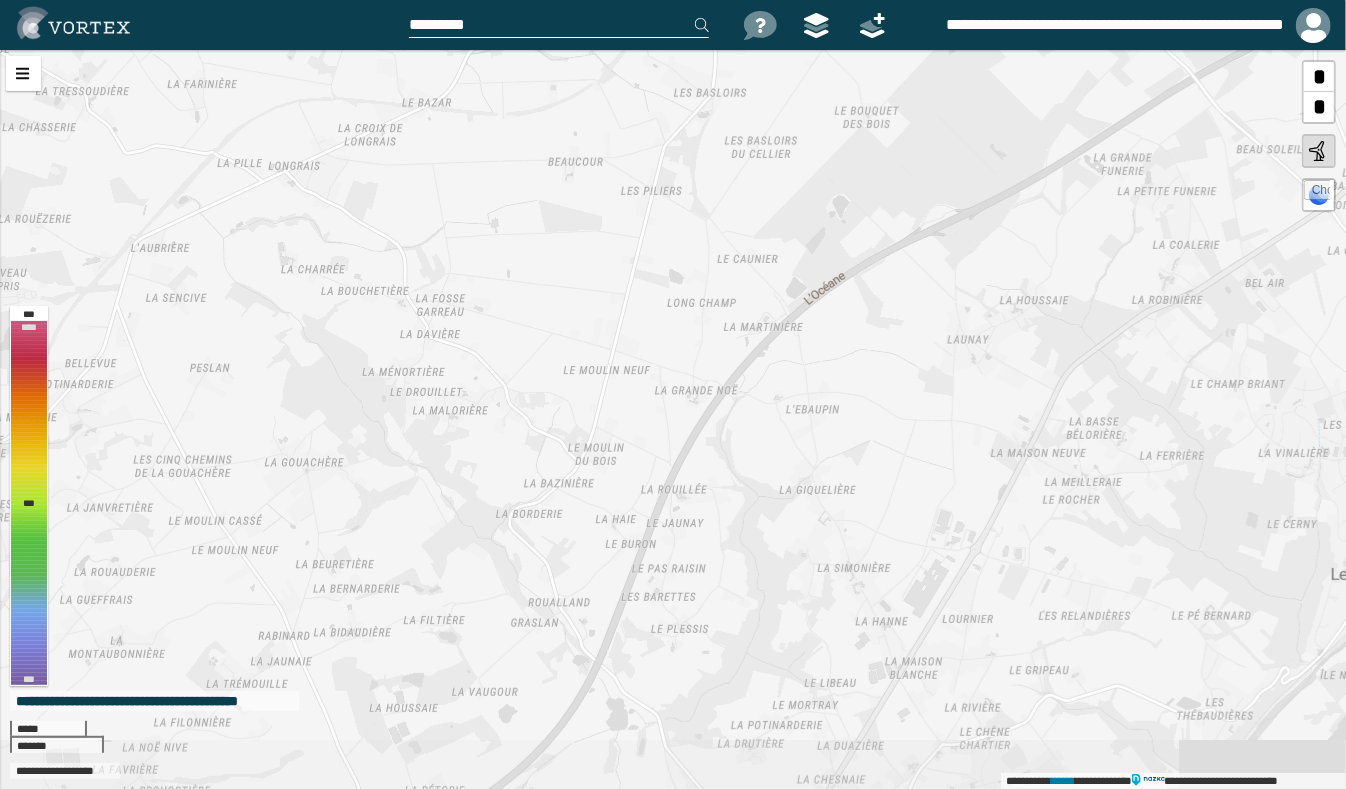 drag, startPoint x: 514, startPoint y: 371, endPoint x: 600, endPoint y: 235, distance: 160.90991 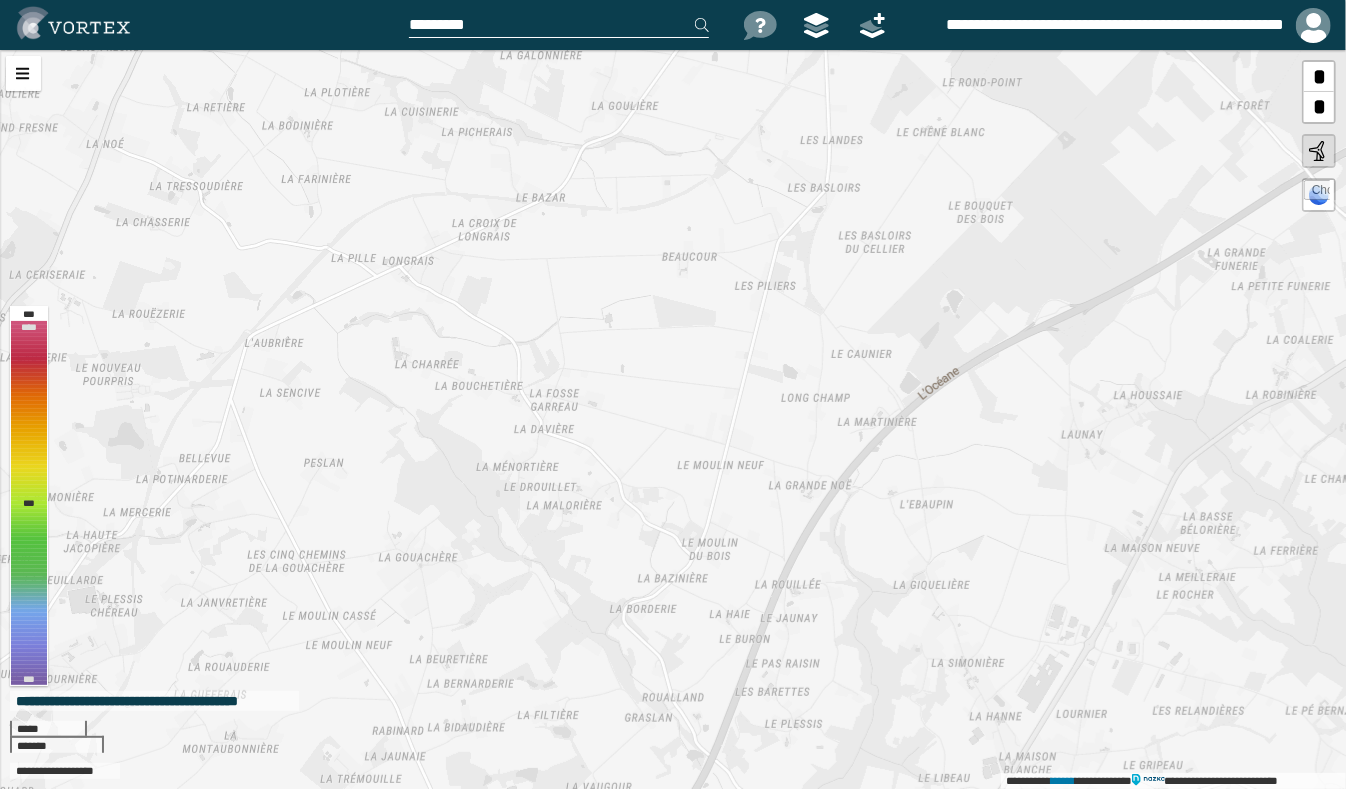 drag, startPoint x: 463, startPoint y: 209, endPoint x: 570, endPoint y: 309, distance: 146.45477 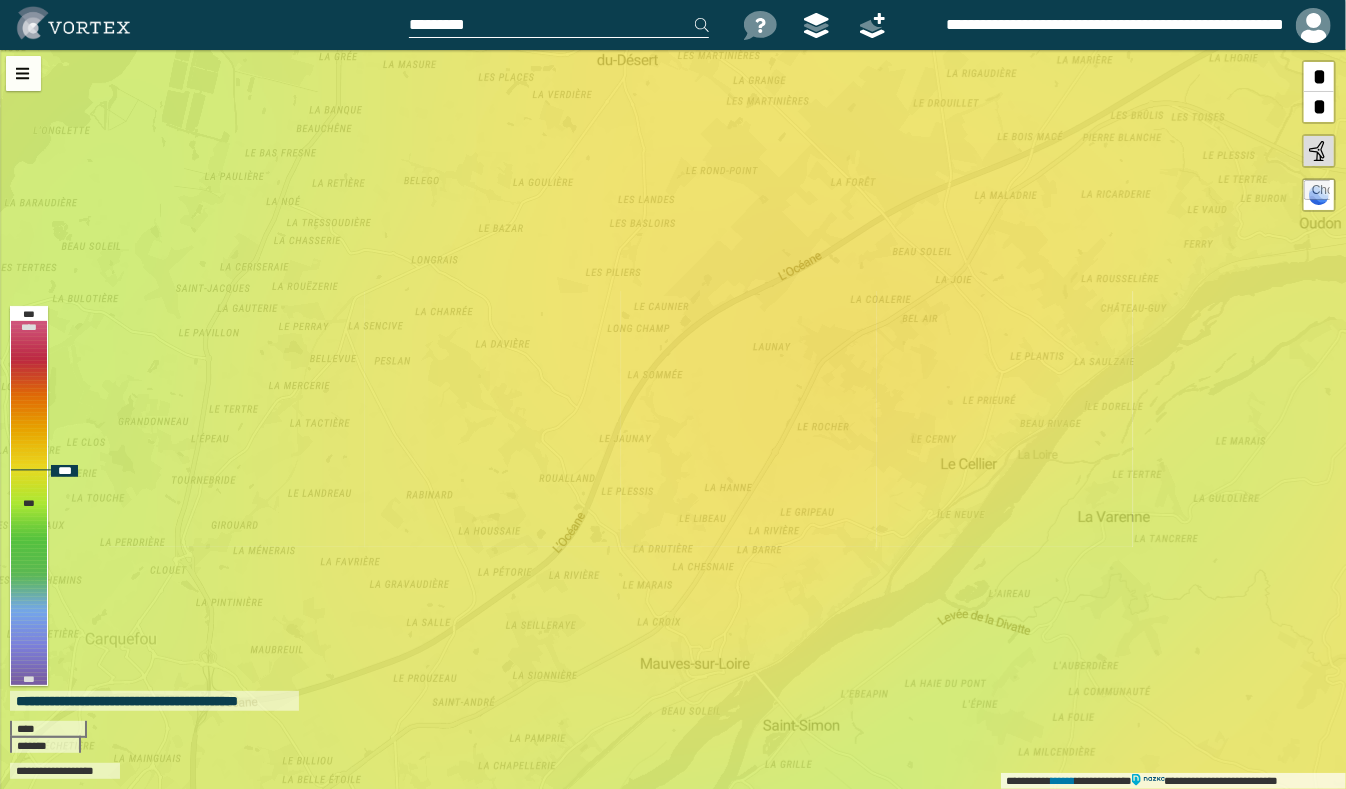 click on "**********" at bounding box center (673, 419) 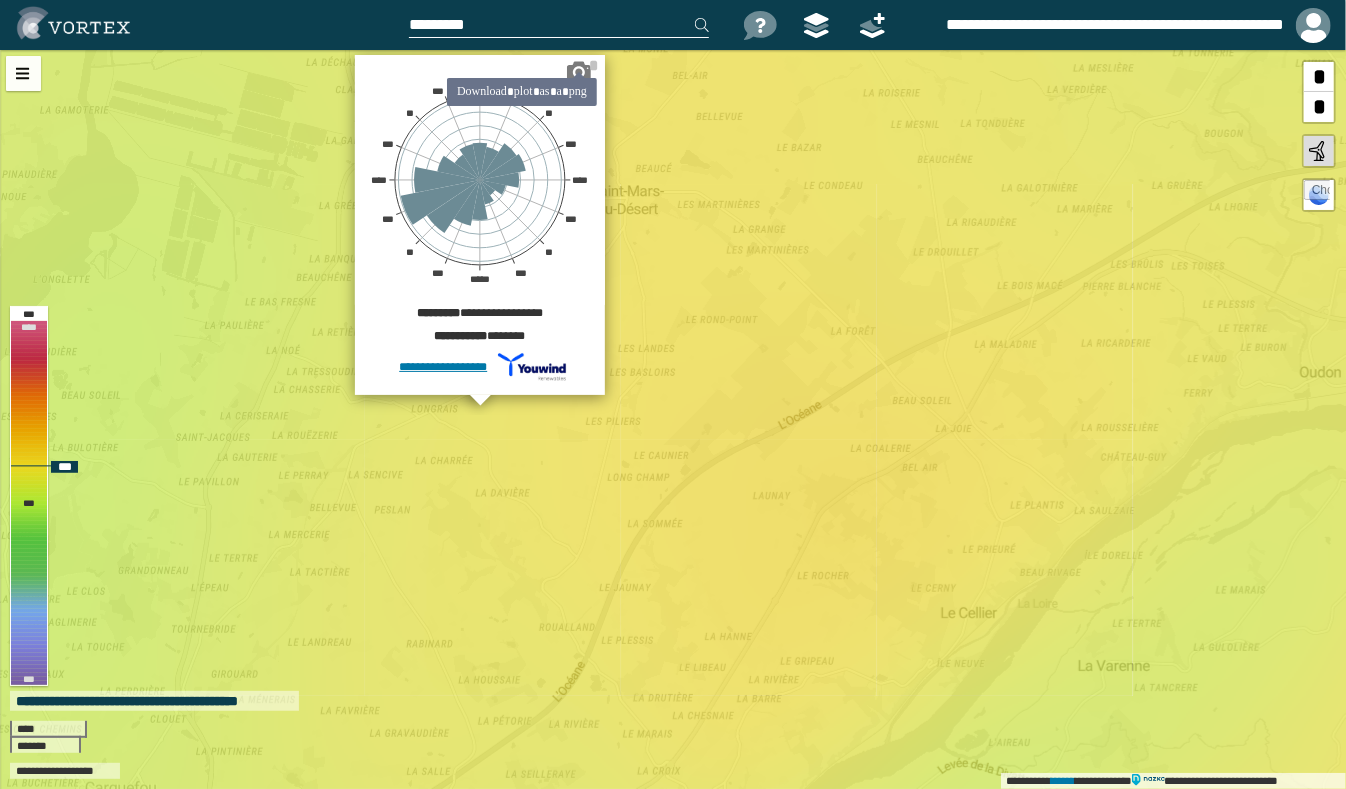 click 